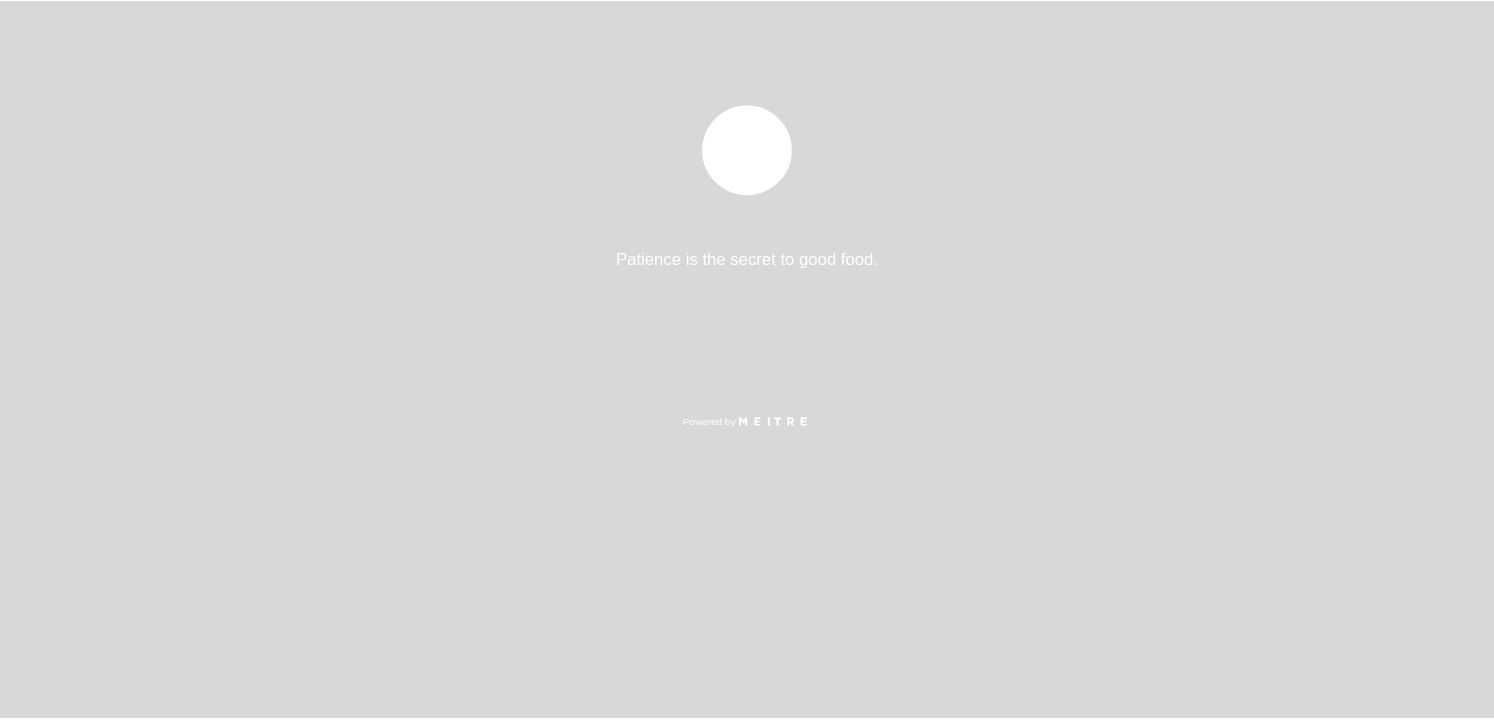 scroll, scrollTop: 0, scrollLeft: 0, axis: both 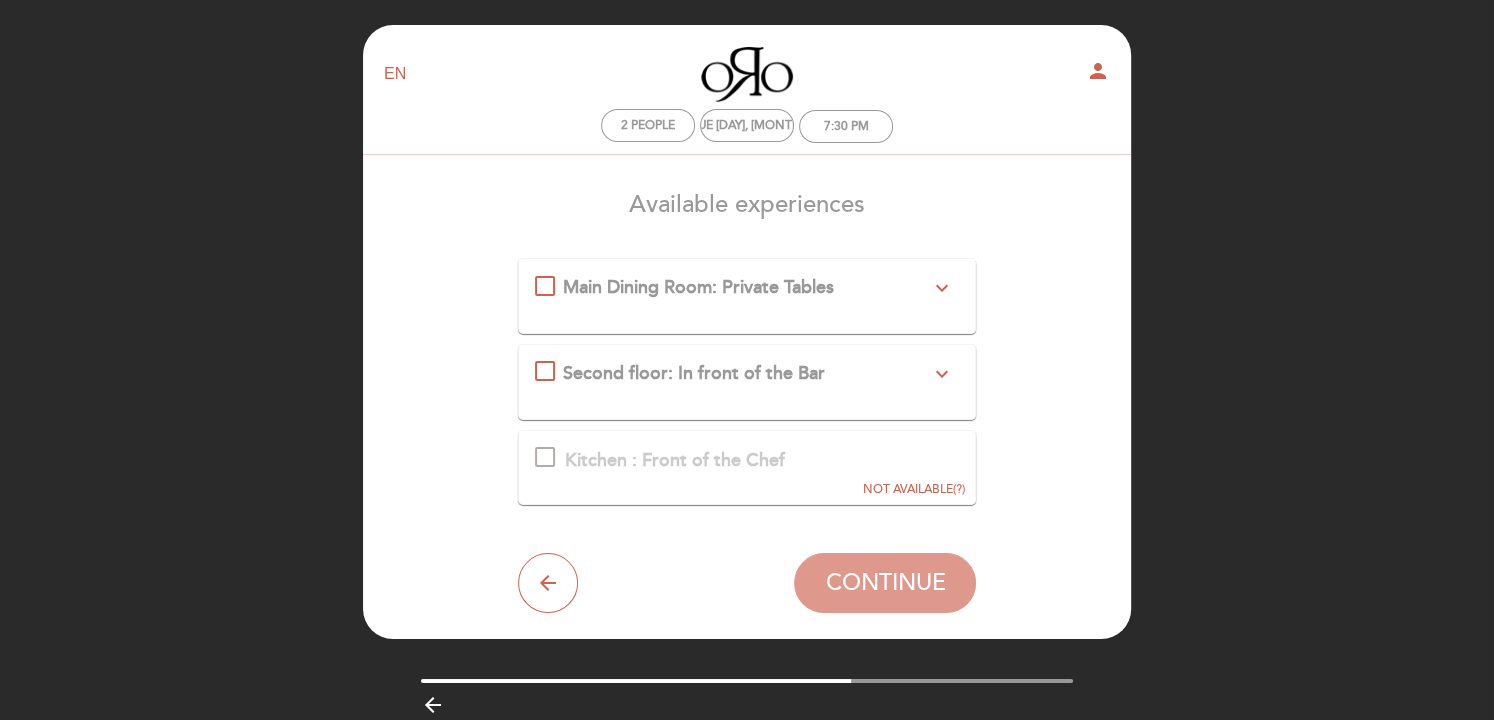 click on "expand_more" at bounding box center (941, 288) 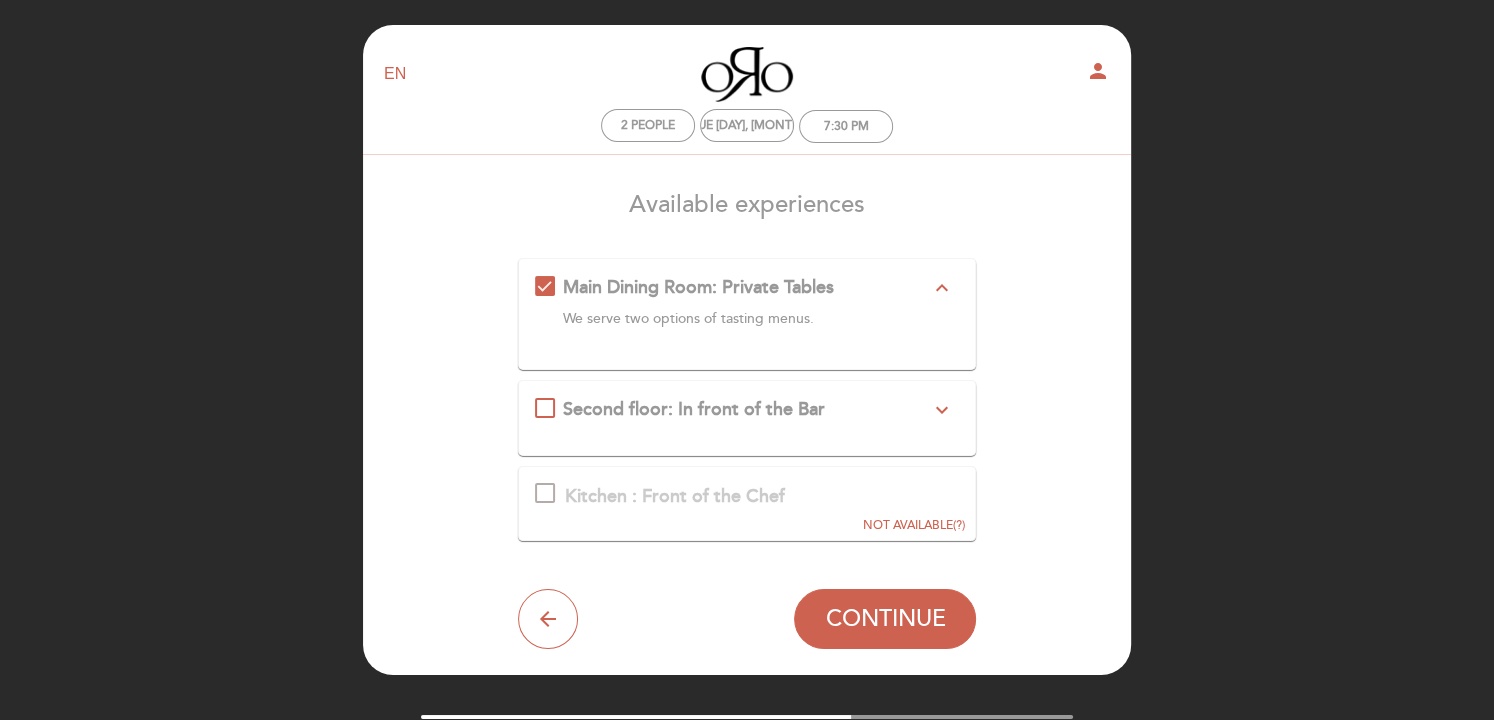 click on "Second floor: In front of the Bar
expand_more
Only 2 tables at the second floor, in front of the Bar" at bounding box center (747, 418) 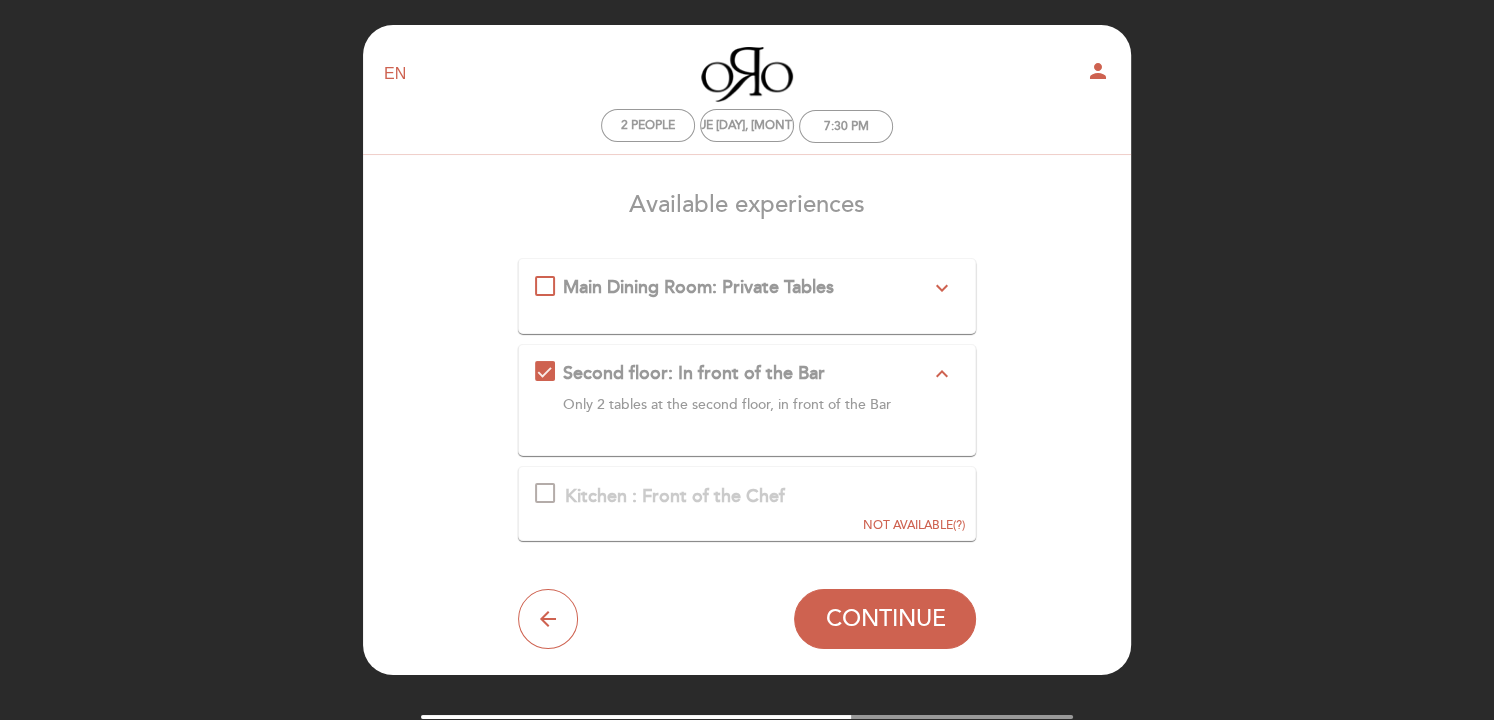 click on "Main Dining Room: Private Tables
expand_more
We serve two options of tasting menus." at bounding box center [747, 288] 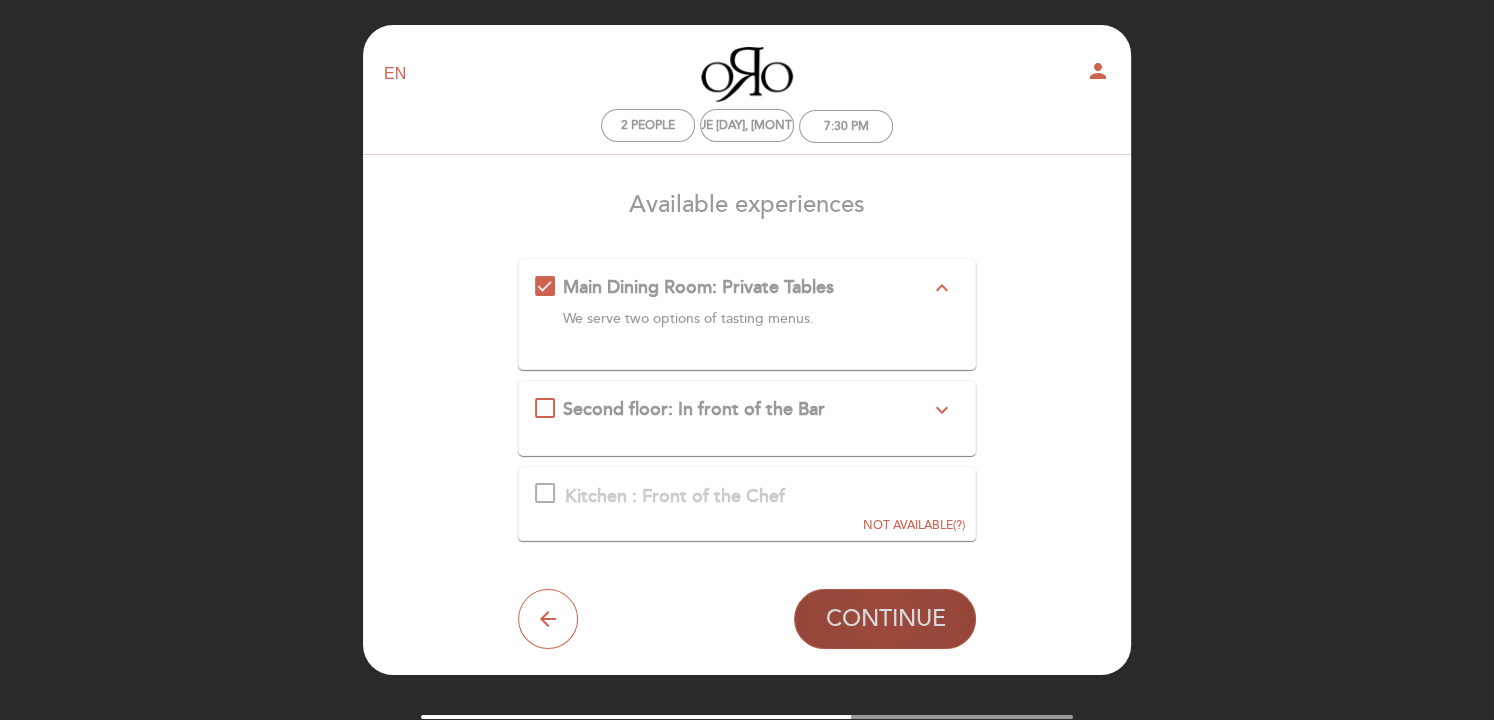 click on "CONTINUE" at bounding box center (885, 619) 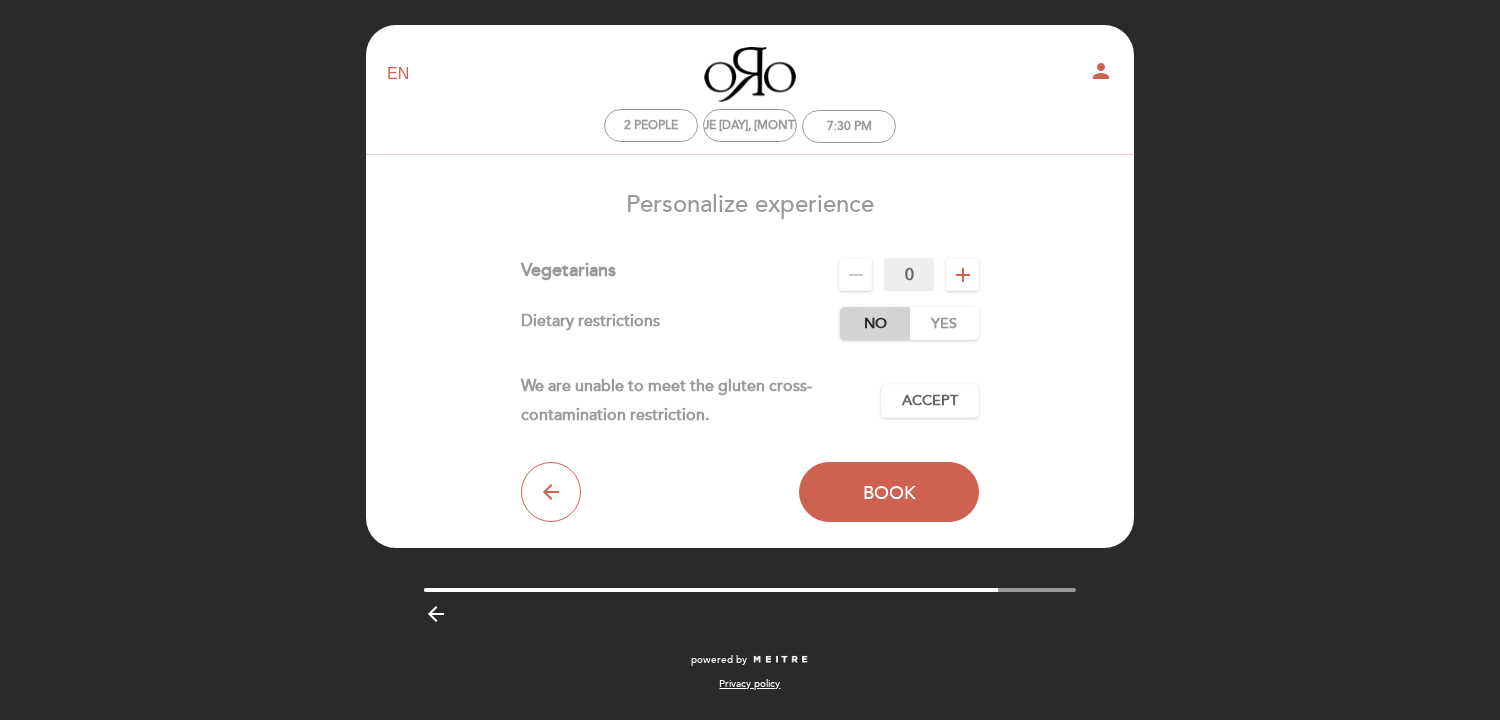 click on "No" at bounding box center (875, 323) 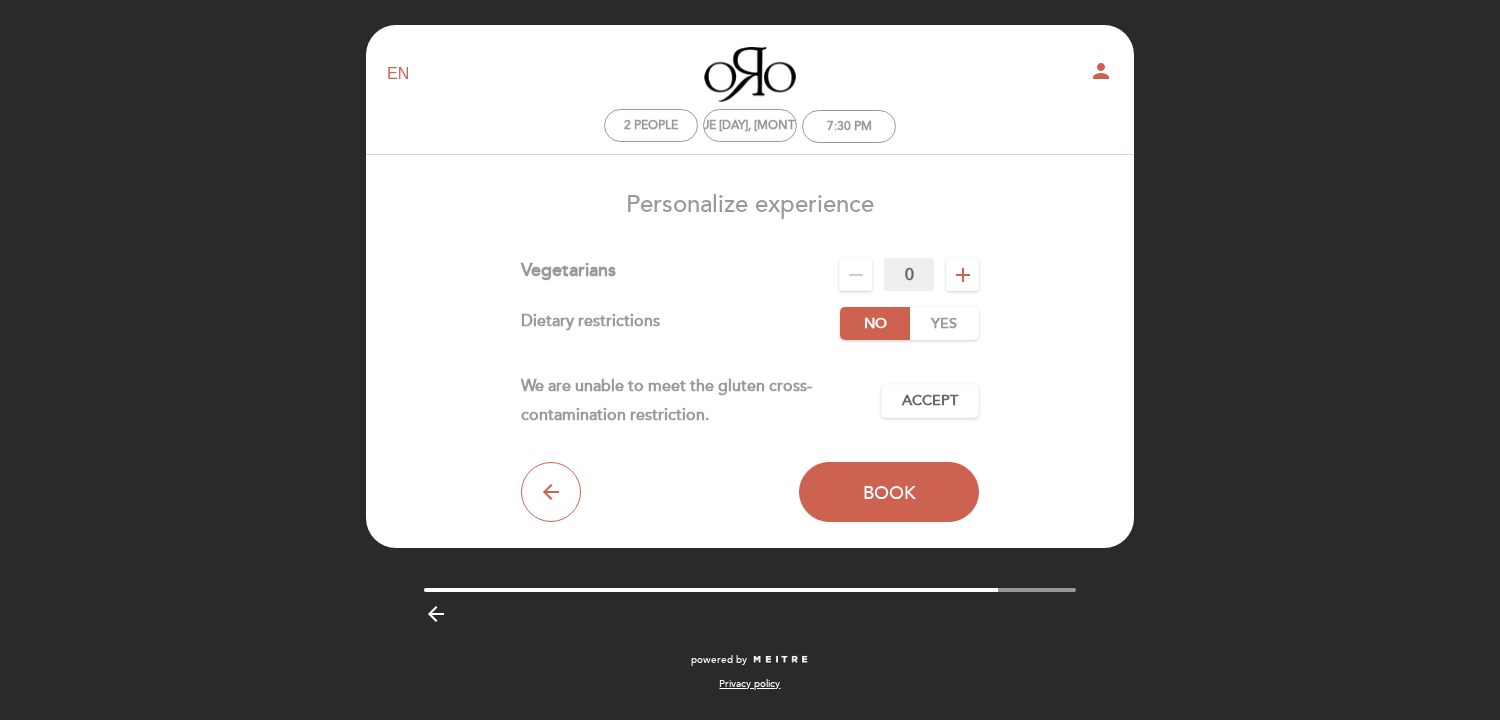 click on "No
Yes" at bounding box center [909, 323] 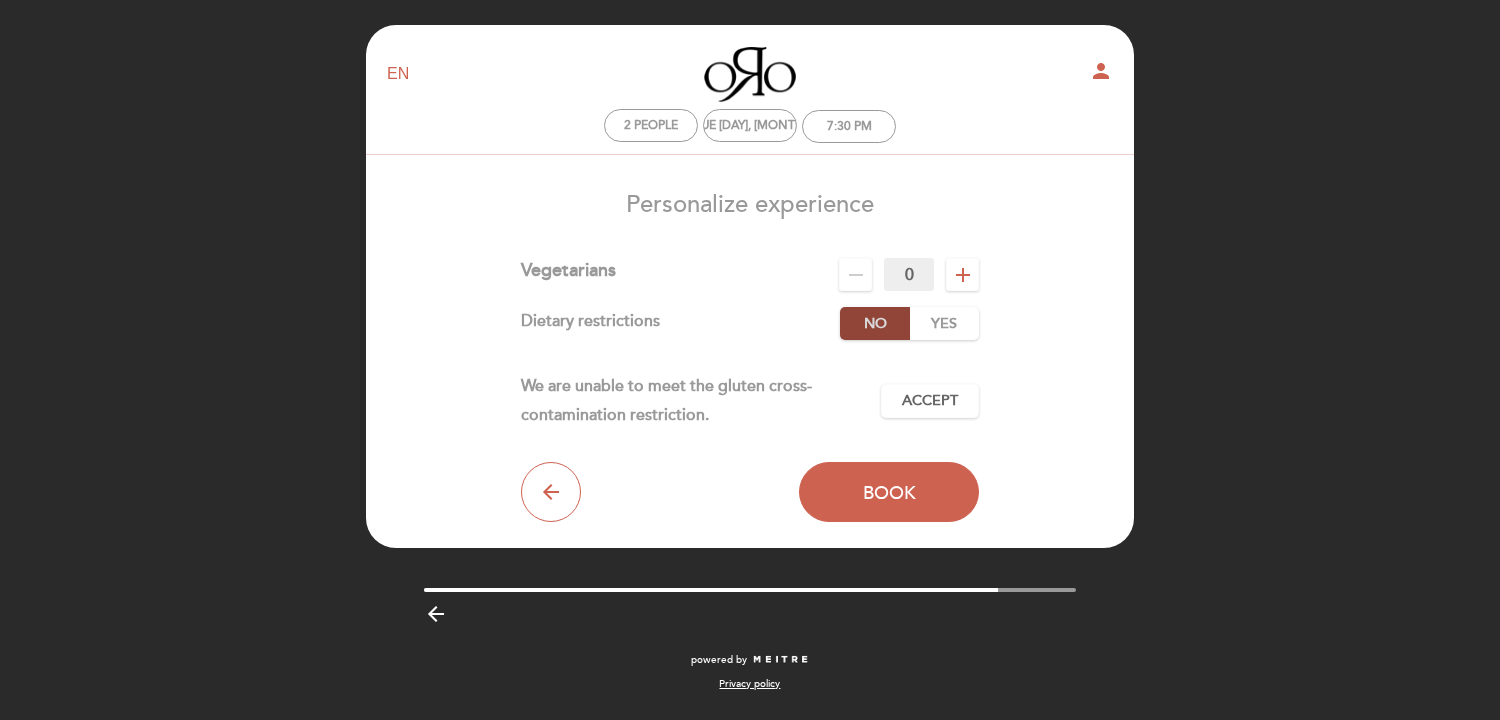 click on "No" at bounding box center [875, 323] 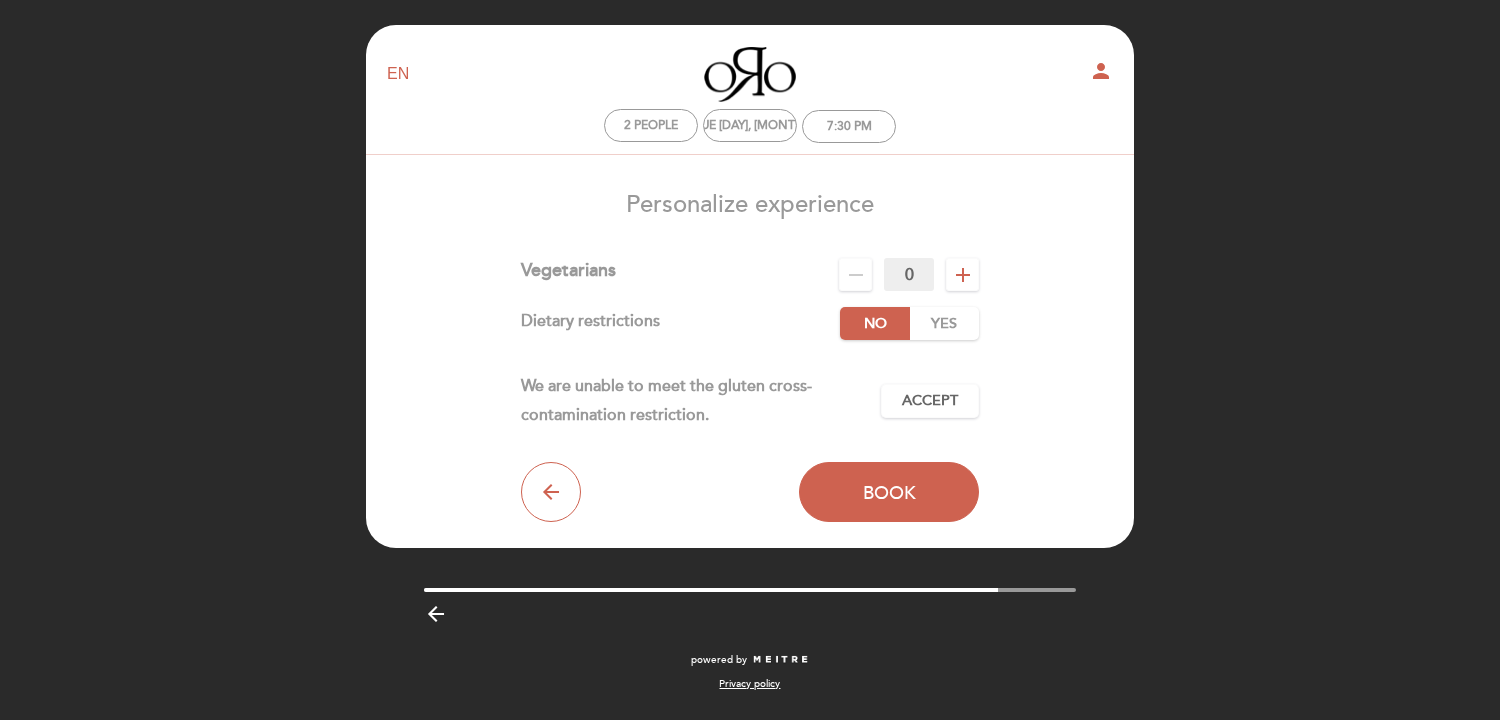 click on "No
Yes" at bounding box center [909, 323] 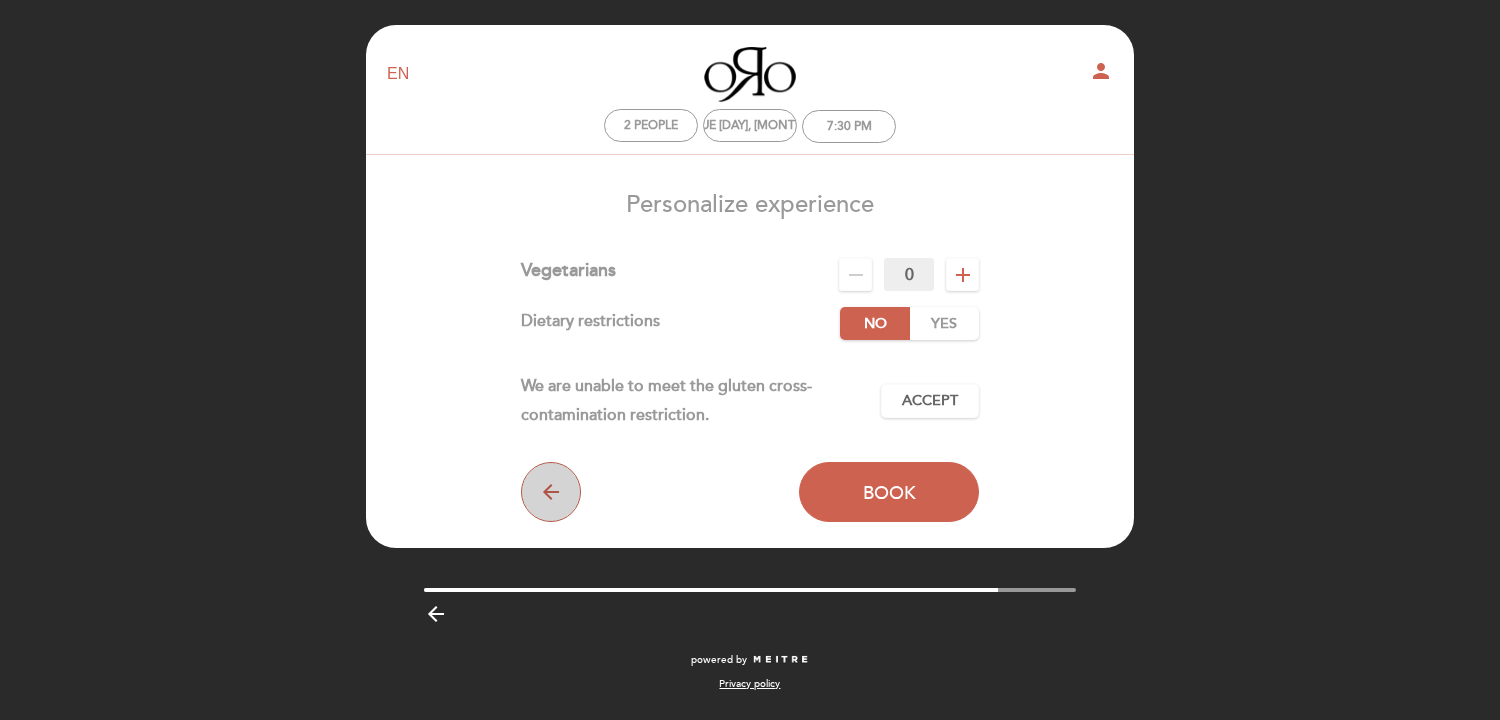 click on "arrow_back" at bounding box center [551, 492] 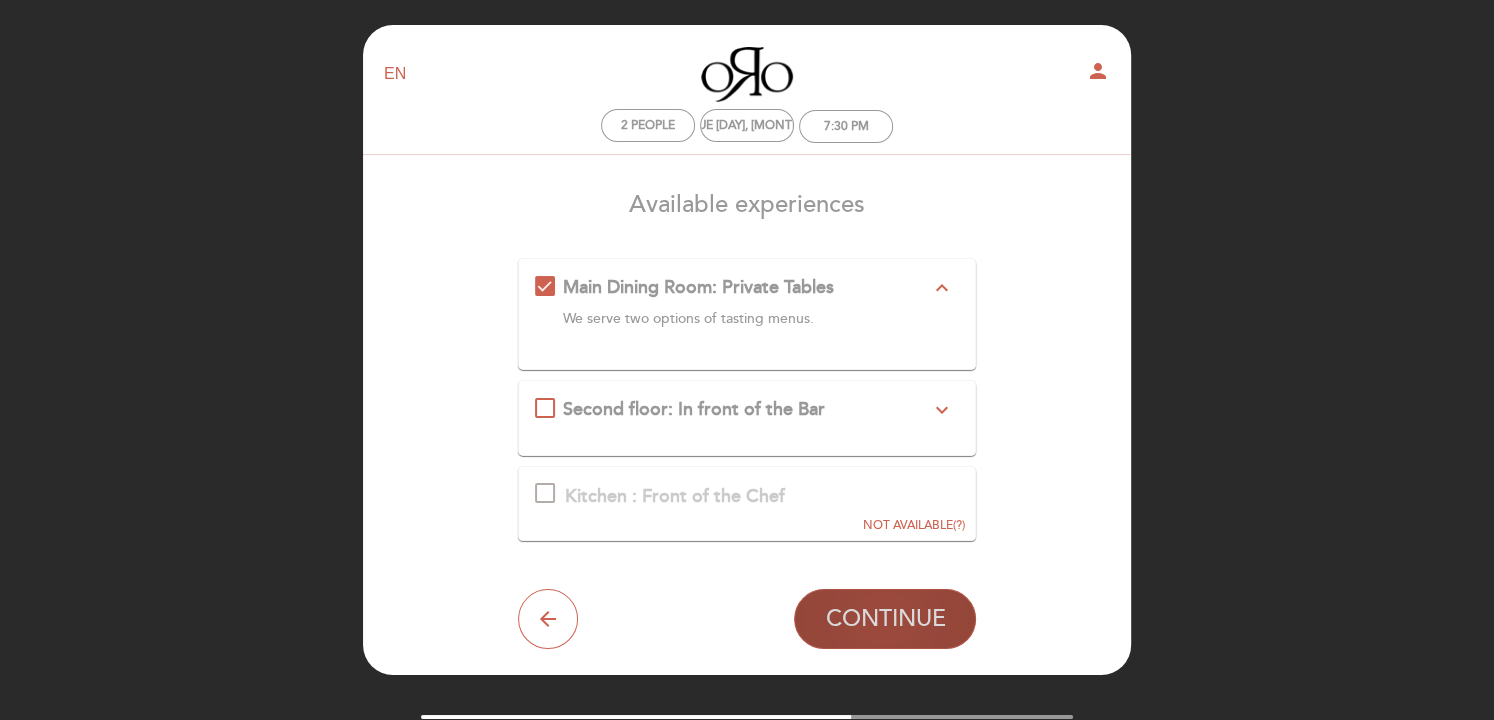 click on "CONTINUE" at bounding box center [885, 619] 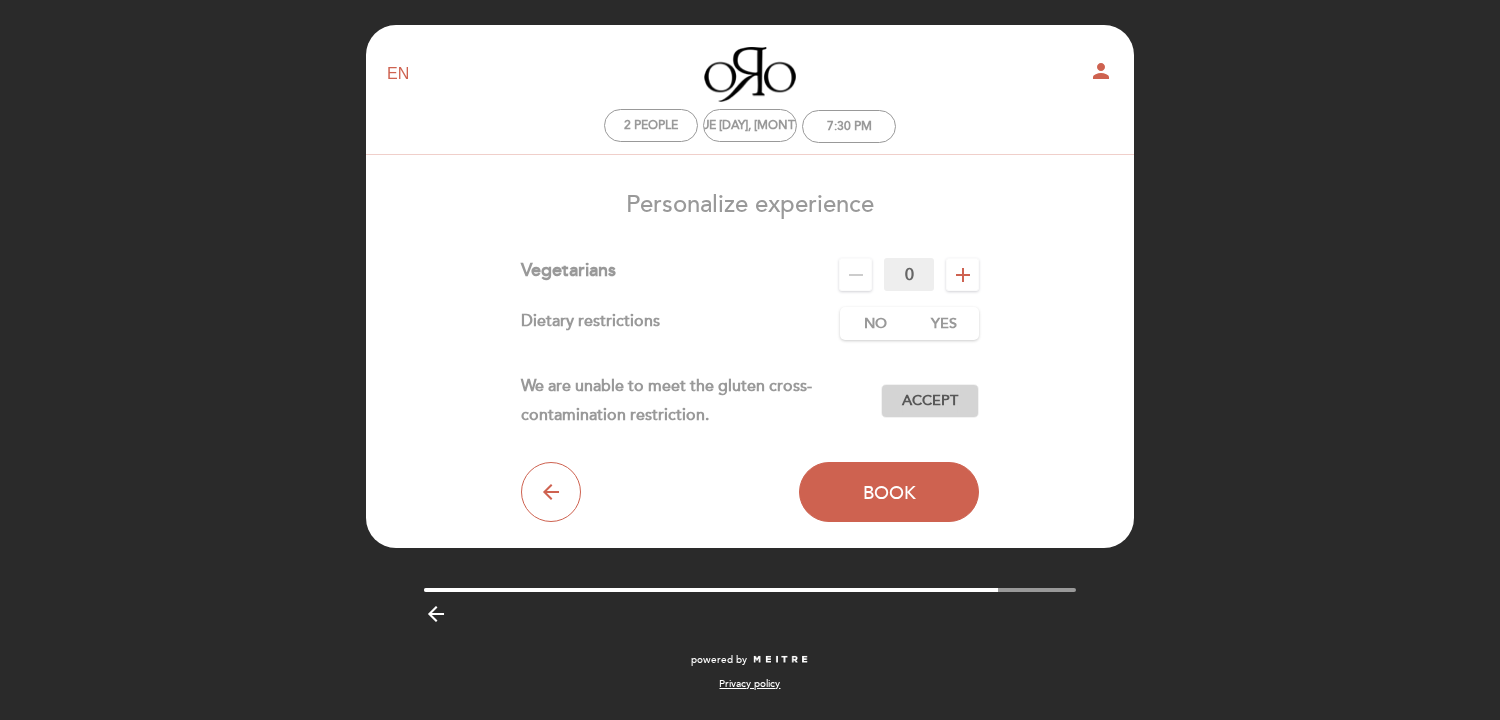 click on "Accept" at bounding box center (930, 401) 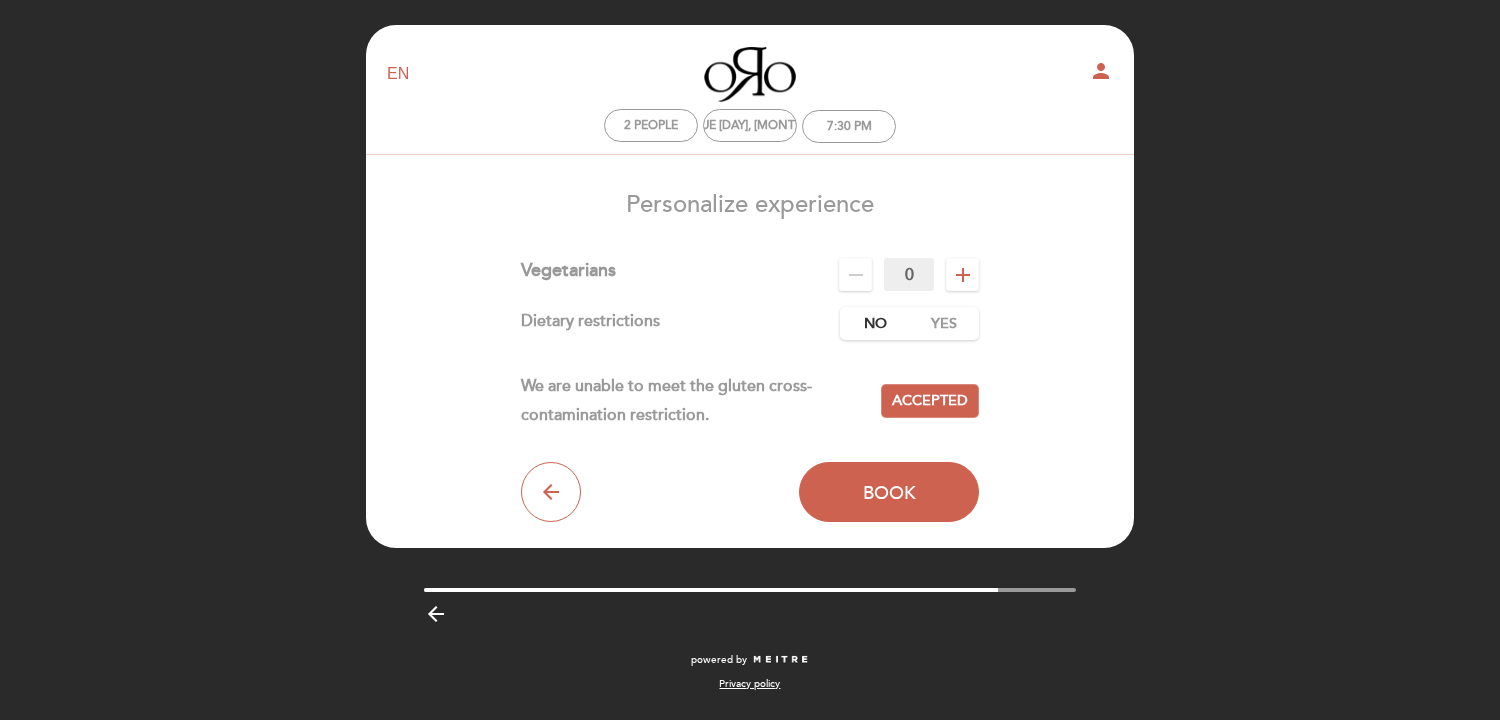 drag, startPoint x: 857, startPoint y: 323, endPoint x: 937, endPoint y: 325, distance: 80.024994 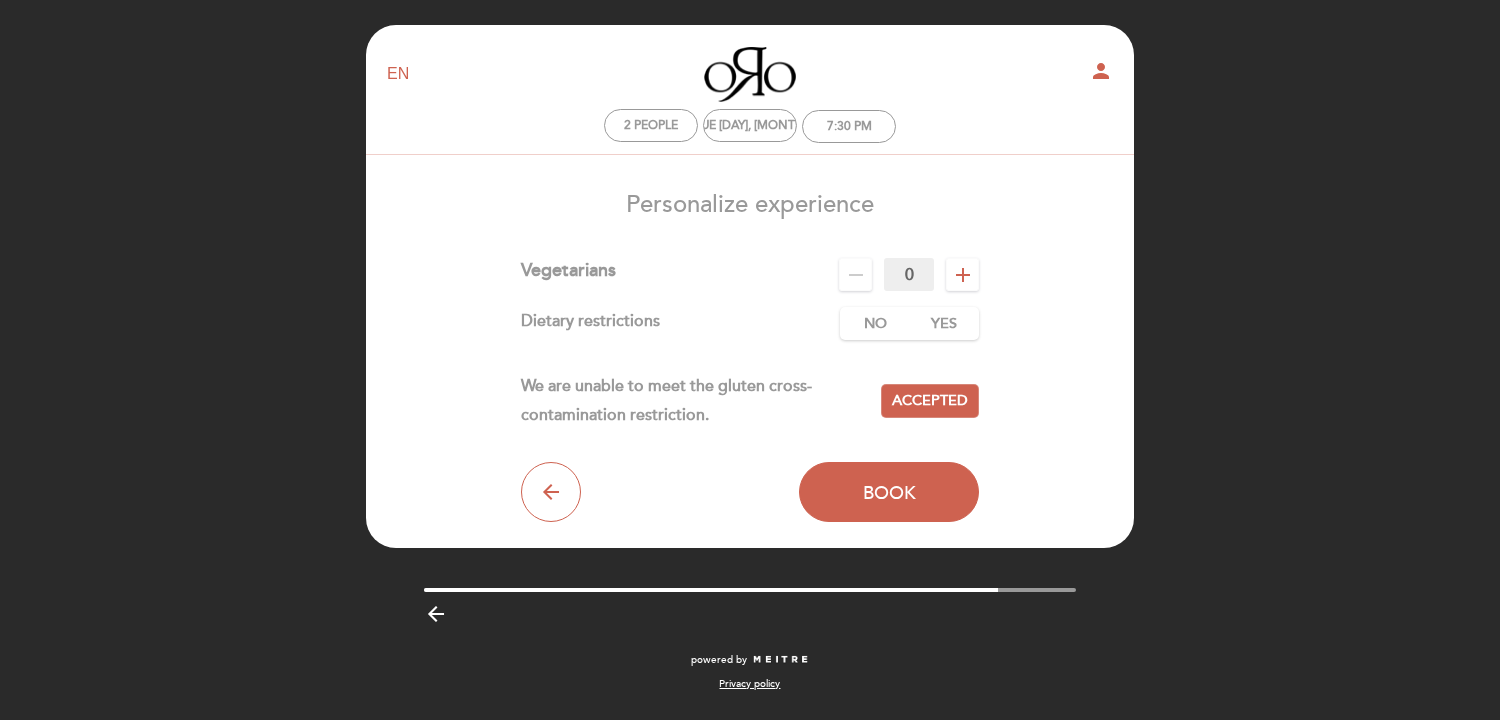 click on "No
Yes" at bounding box center [909, 323] 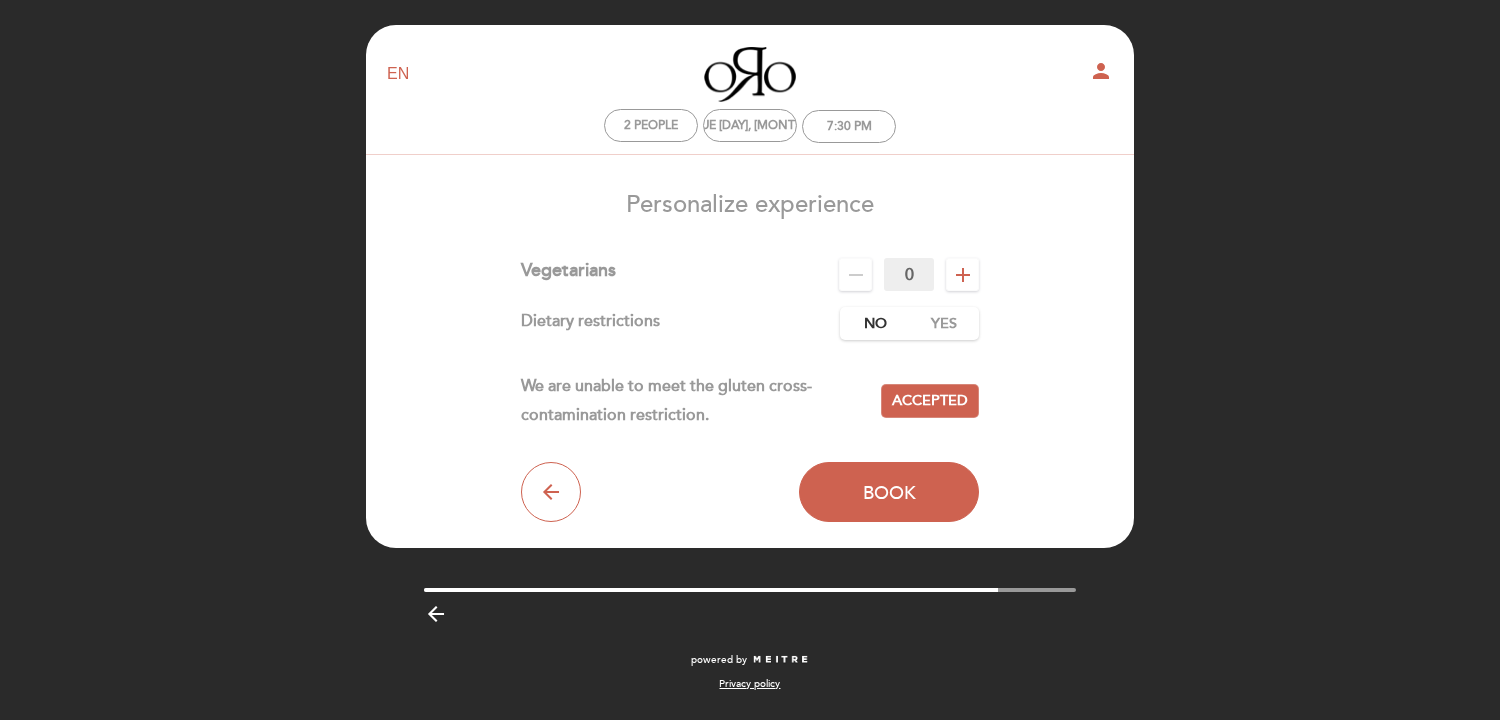 drag, startPoint x: 873, startPoint y: 317, endPoint x: 959, endPoint y: 321, distance: 86.09297 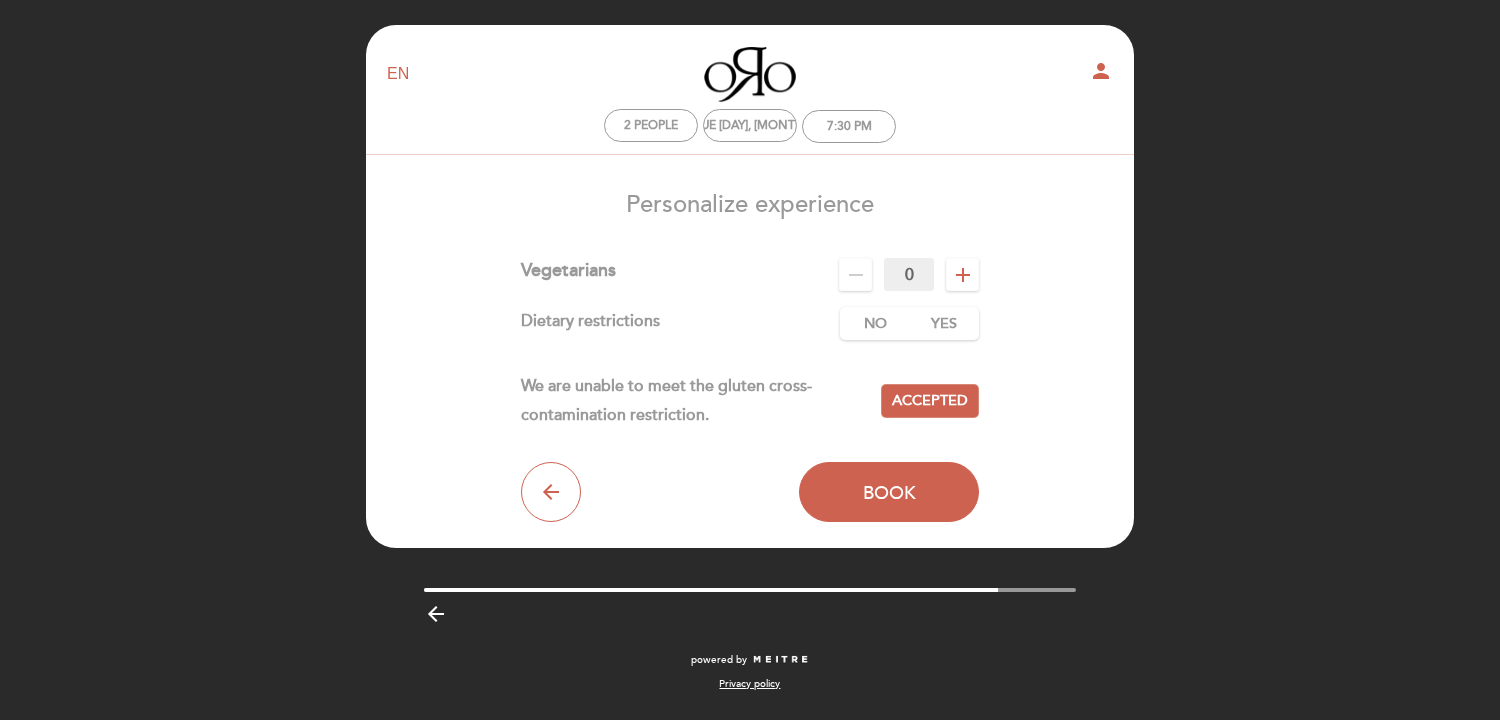 click on "No
Yes" at bounding box center (909, 323) 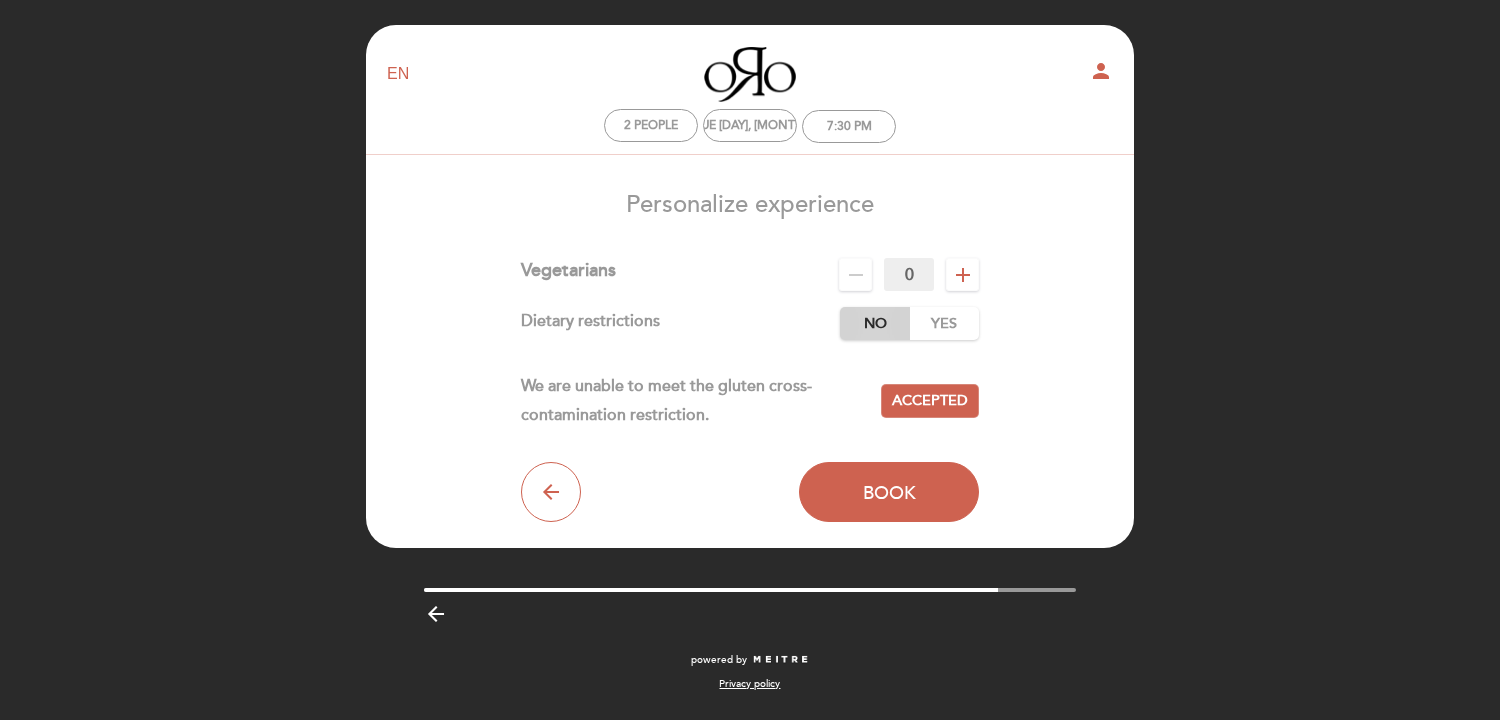 click on "No" at bounding box center (875, 323) 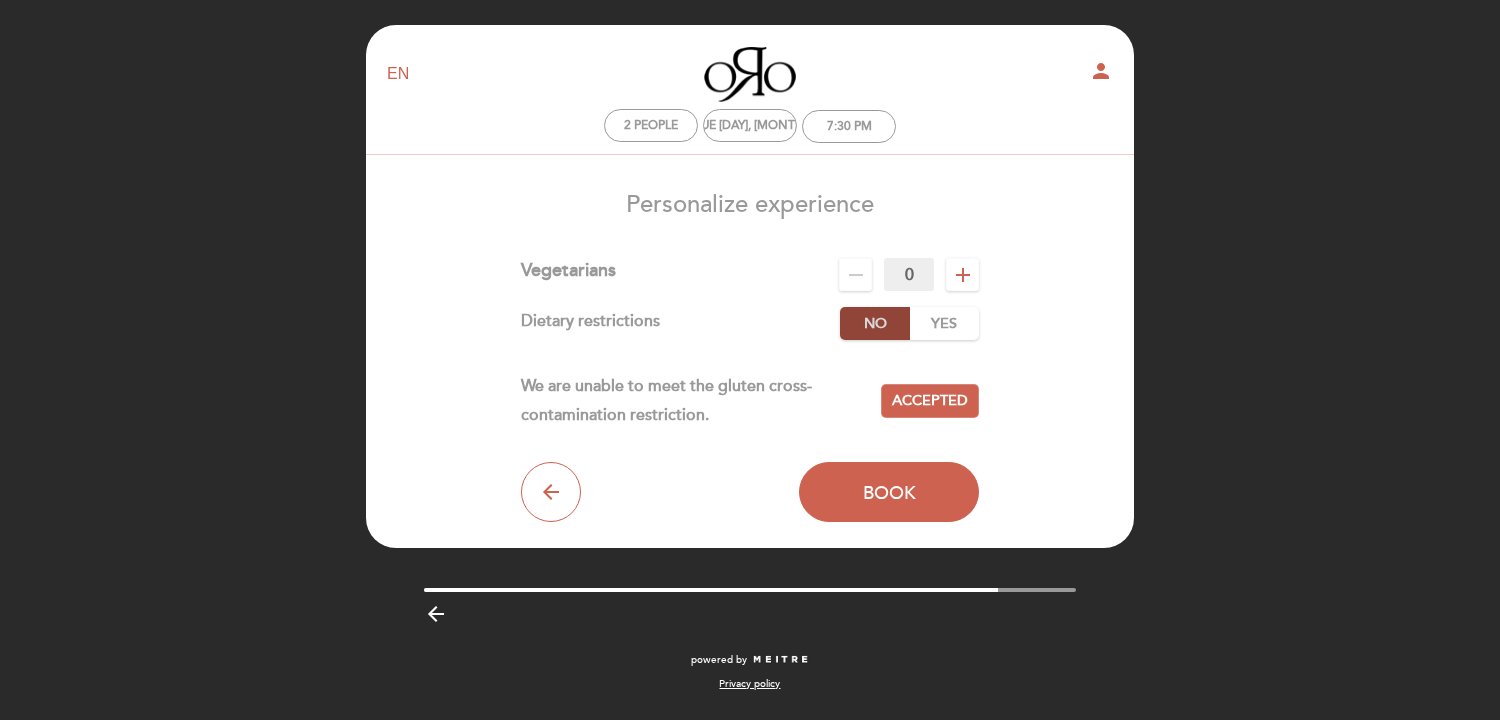 click on "No" at bounding box center [875, 323] 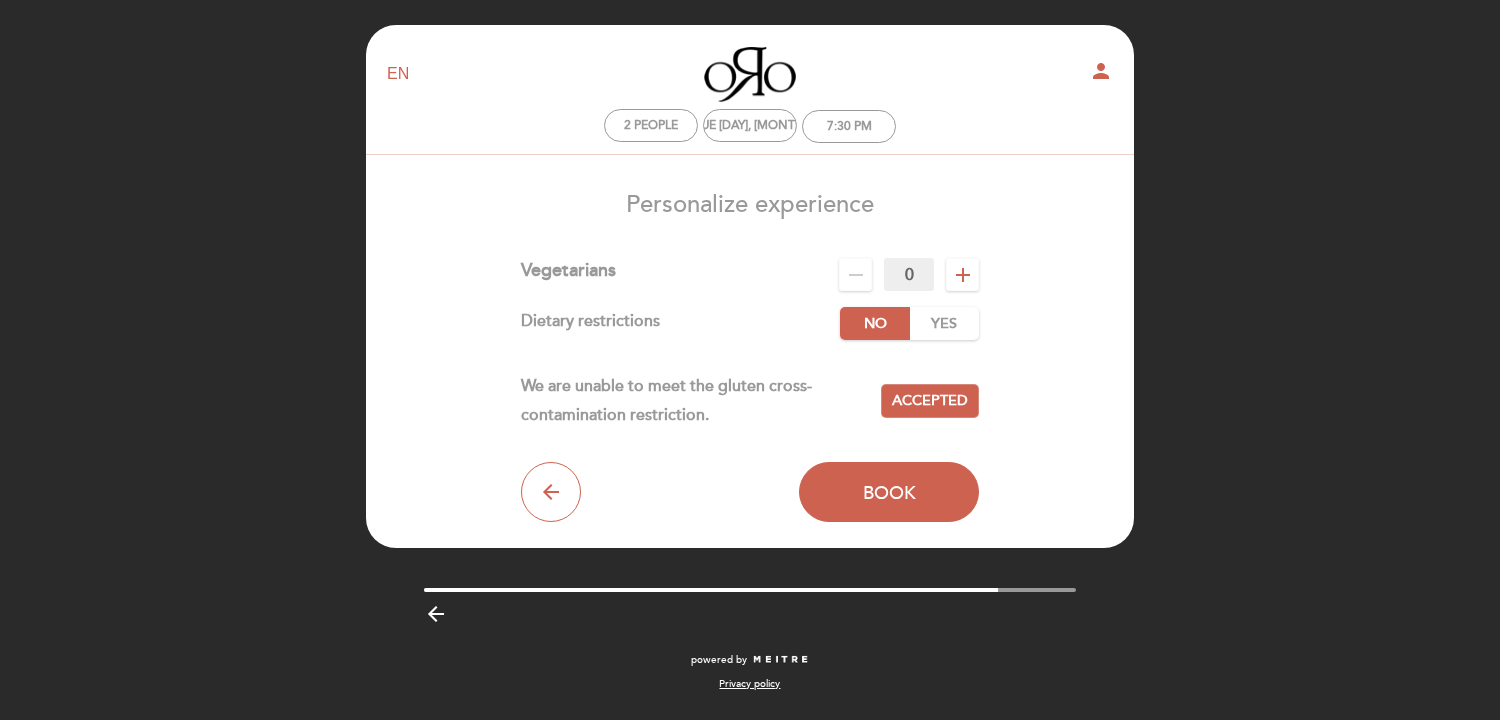 click on "No
Yes" at bounding box center (909, 323) 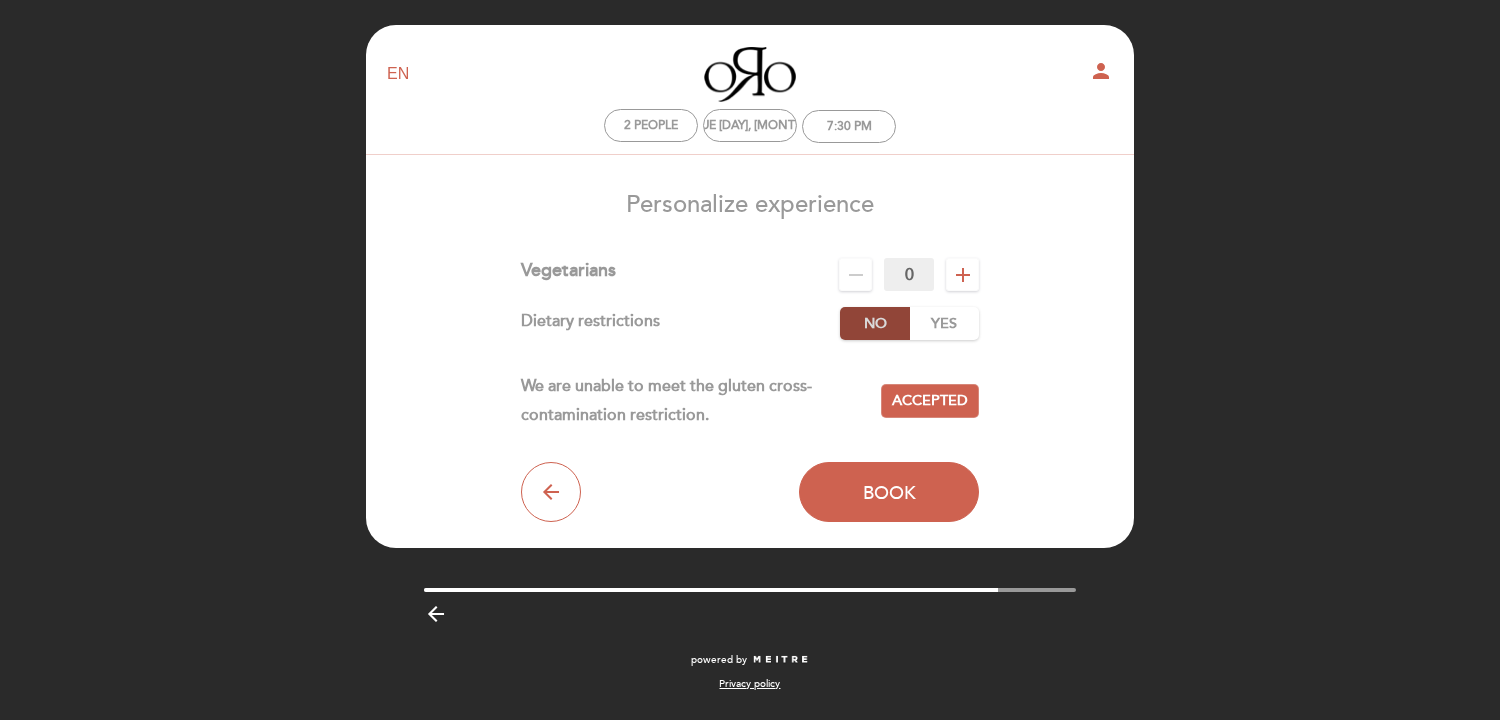click on "No" at bounding box center (875, 323) 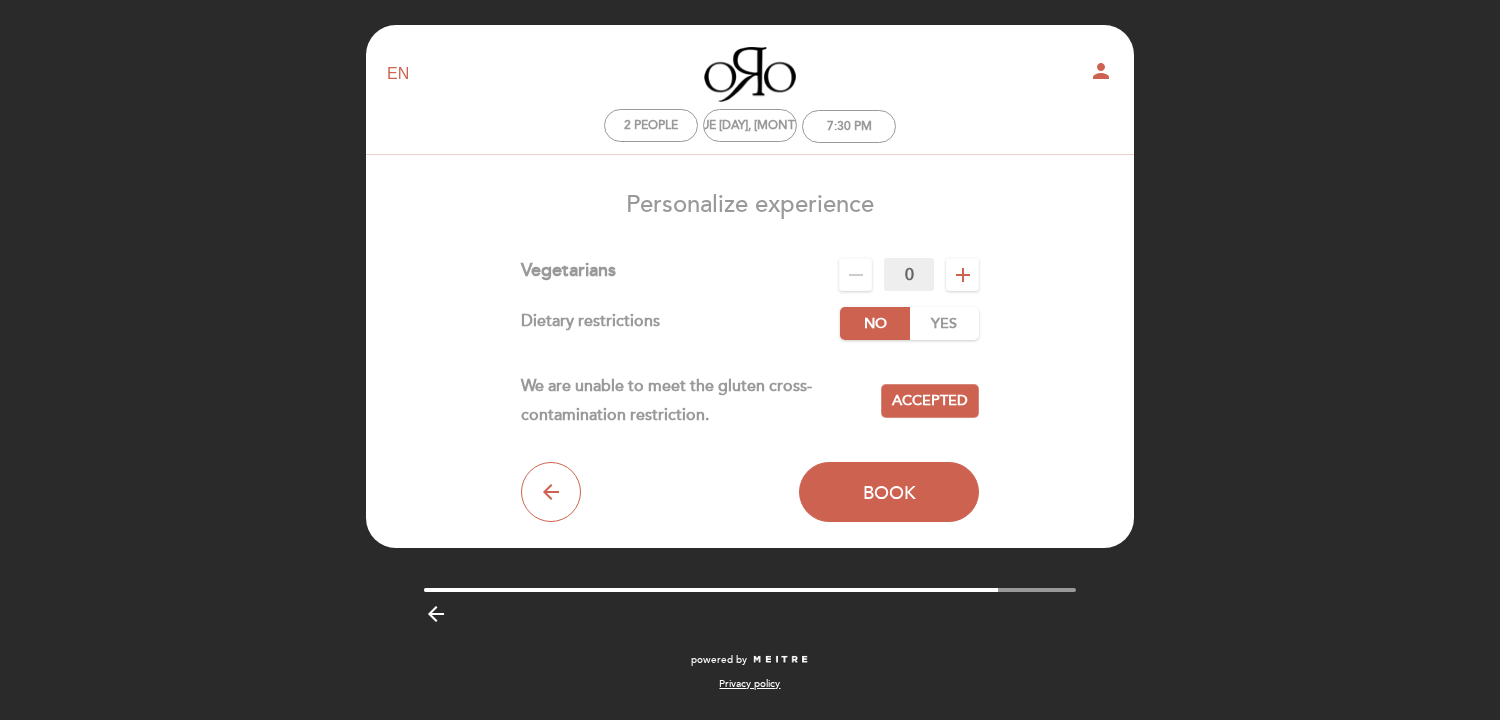 click on "add" at bounding box center [963, 275] 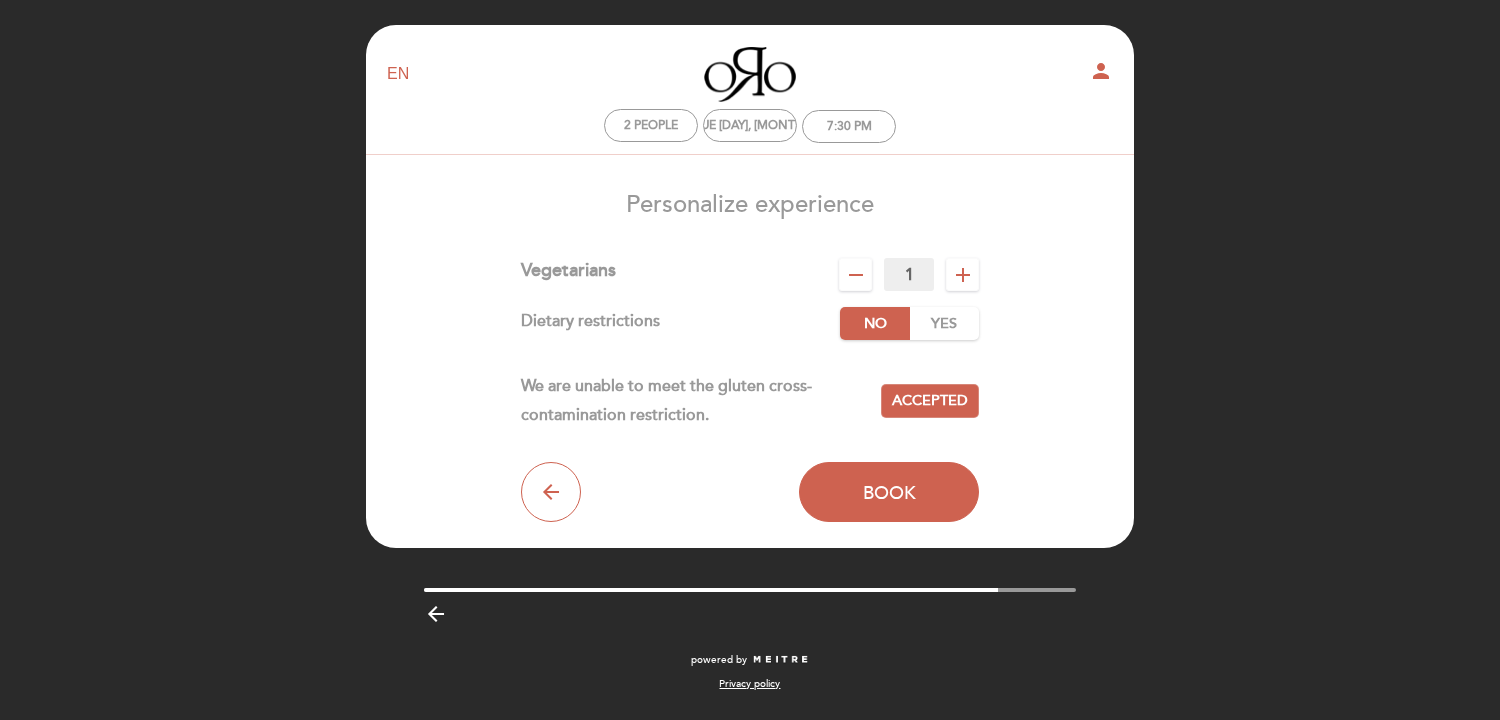 click on "remove" at bounding box center [856, 275] 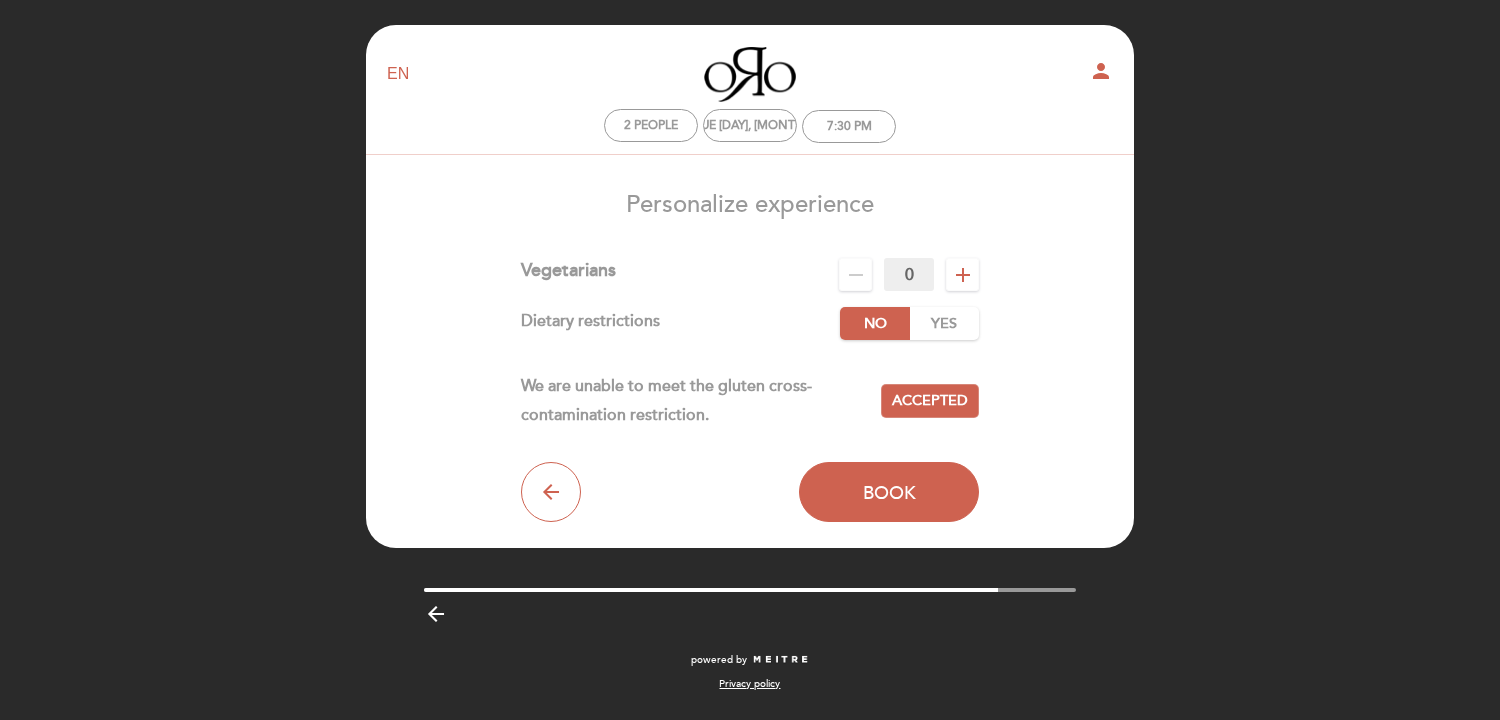 click on "arrow_backward" at bounding box center [436, 614] 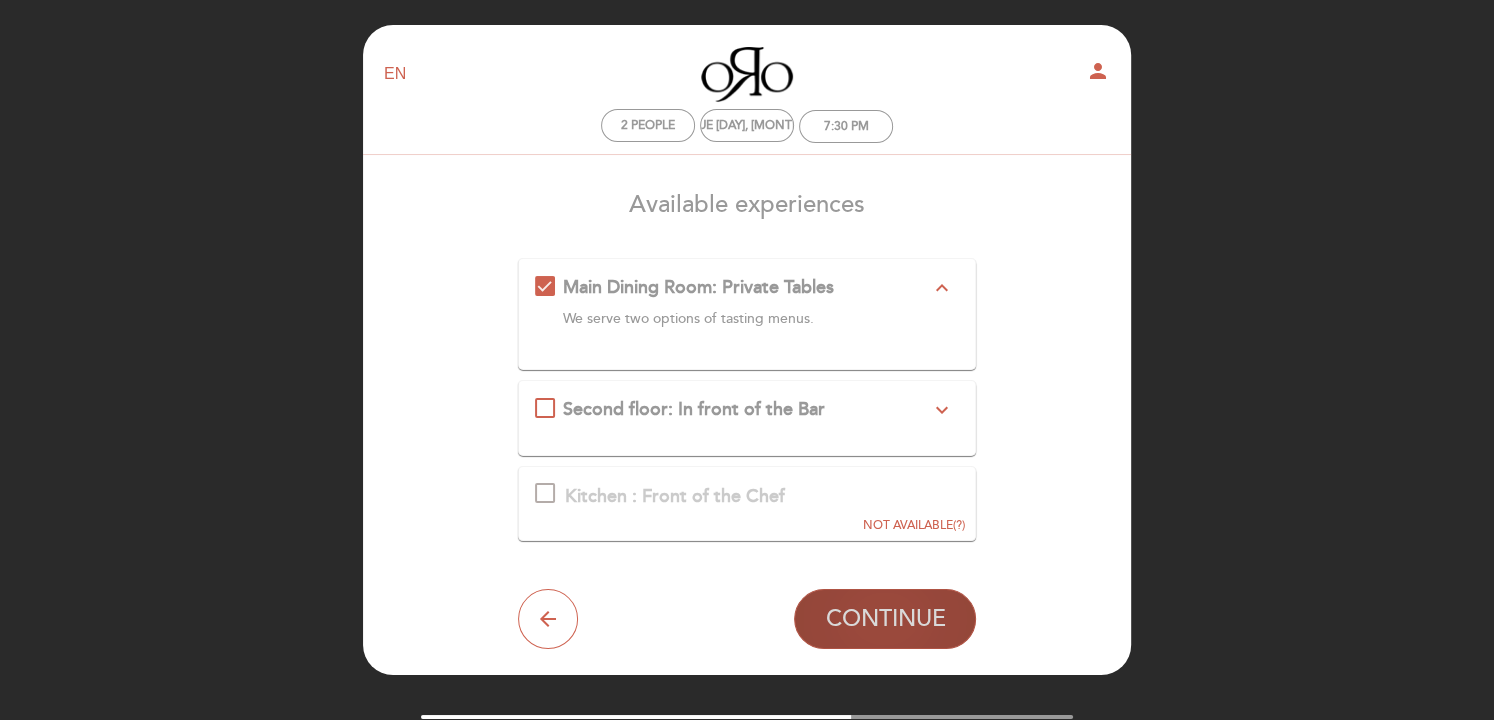 click on "CONTINUE" at bounding box center [885, 619] 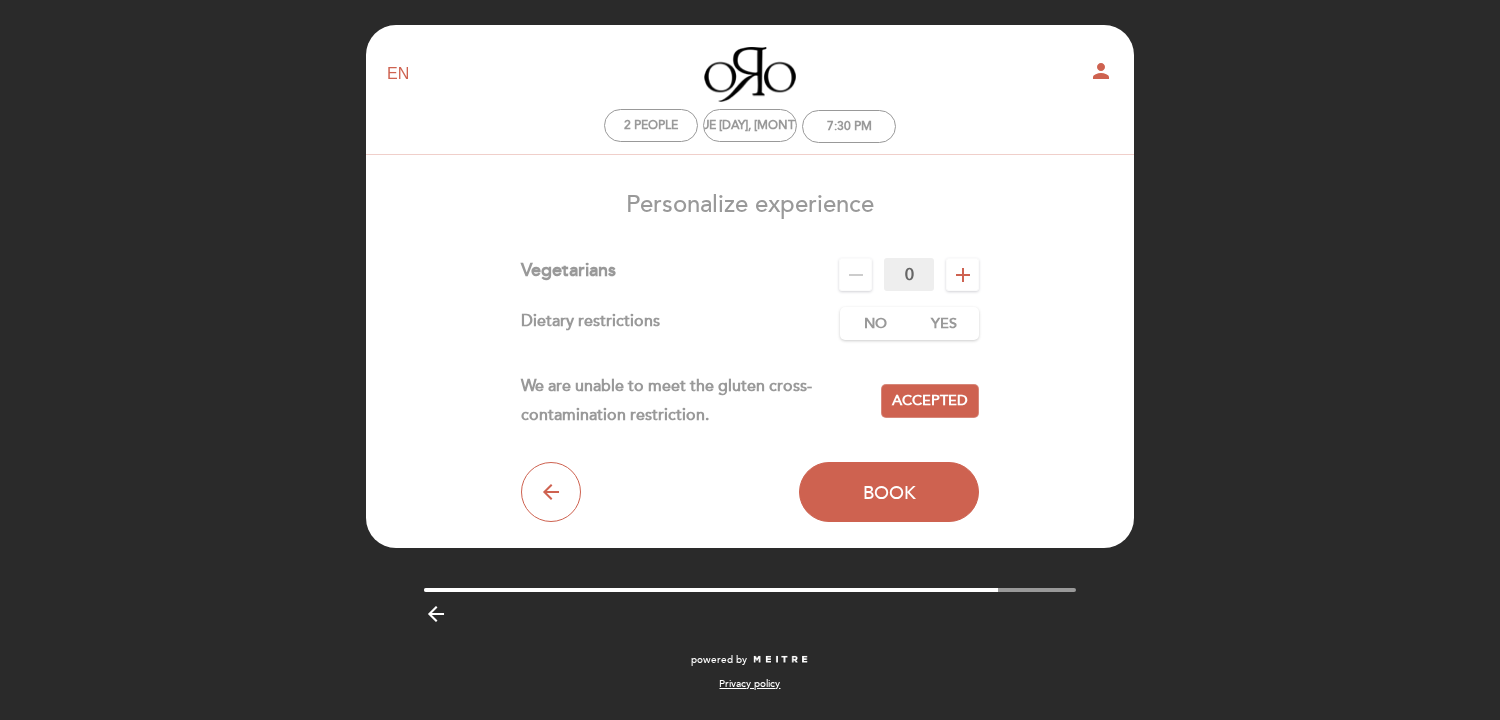click on "EN
ES
PT" at bounding box center [398, 74] 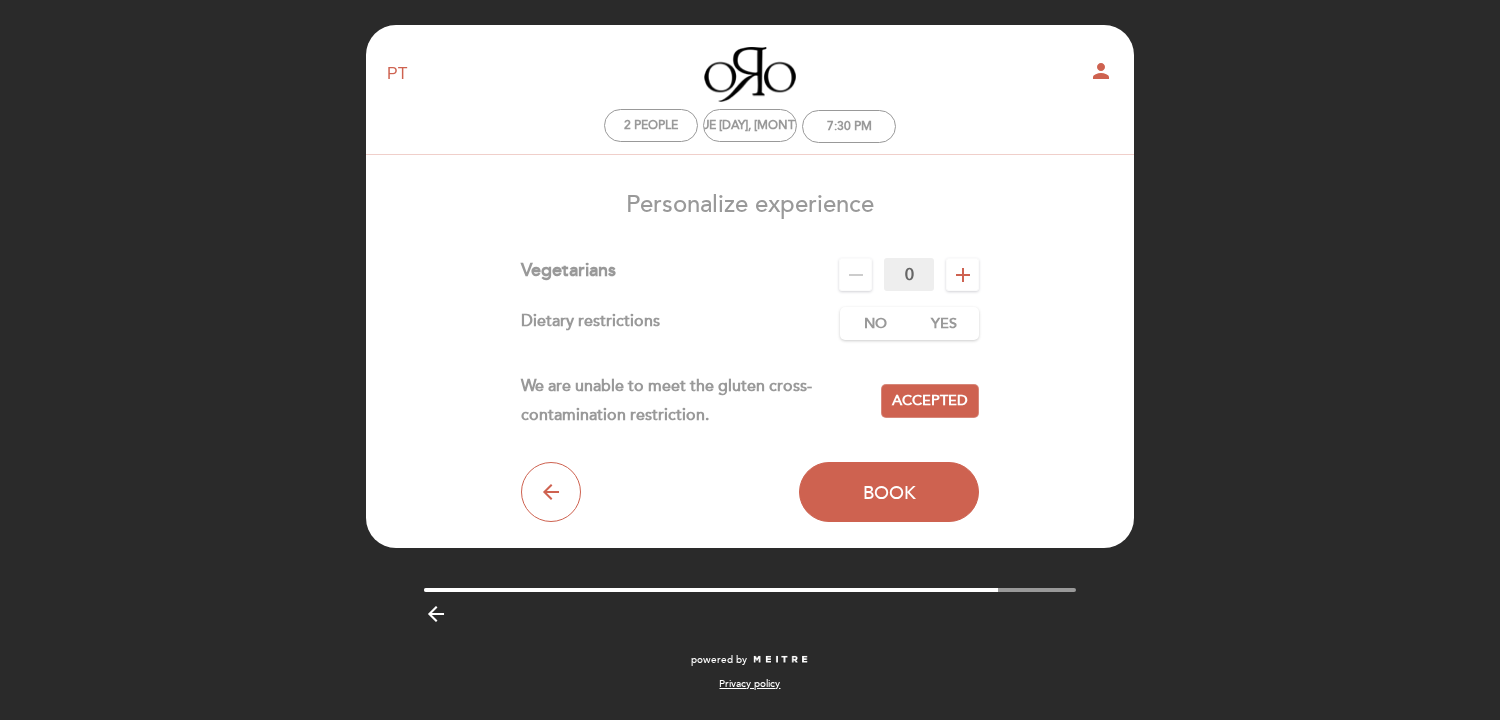 click on "EN
ES
PT" at bounding box center [398, 74] 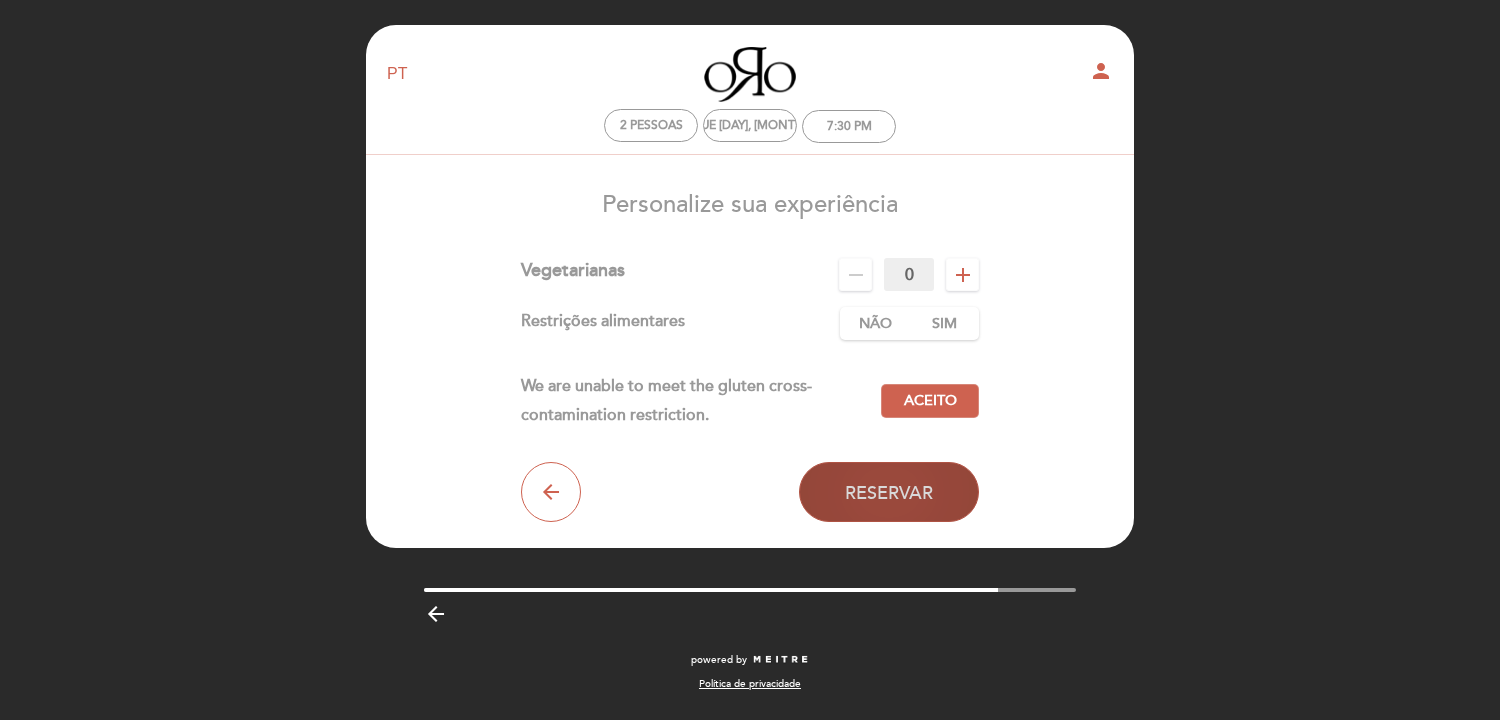 click on "Reservar" at bounding box center (889, 492) 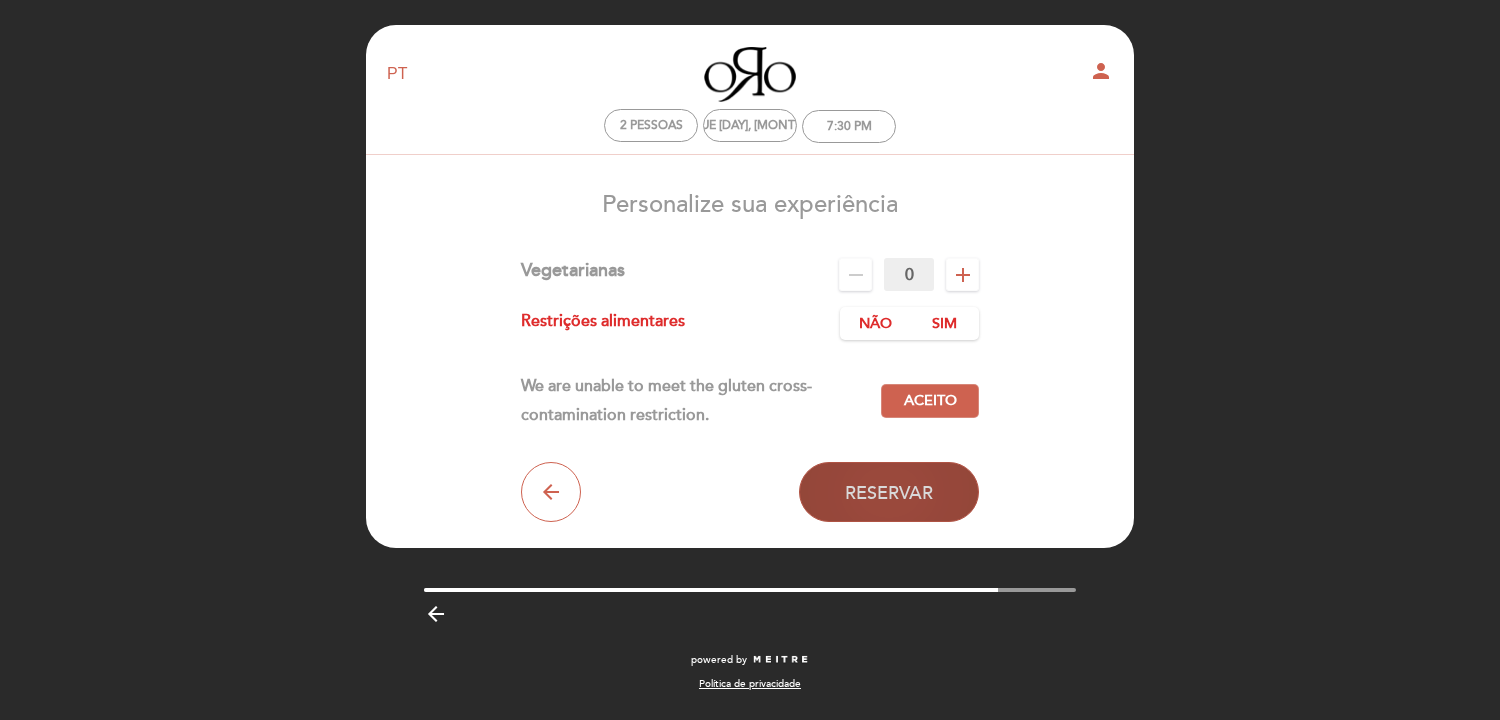 click on "Reservar" at bounding box center [889, 492] 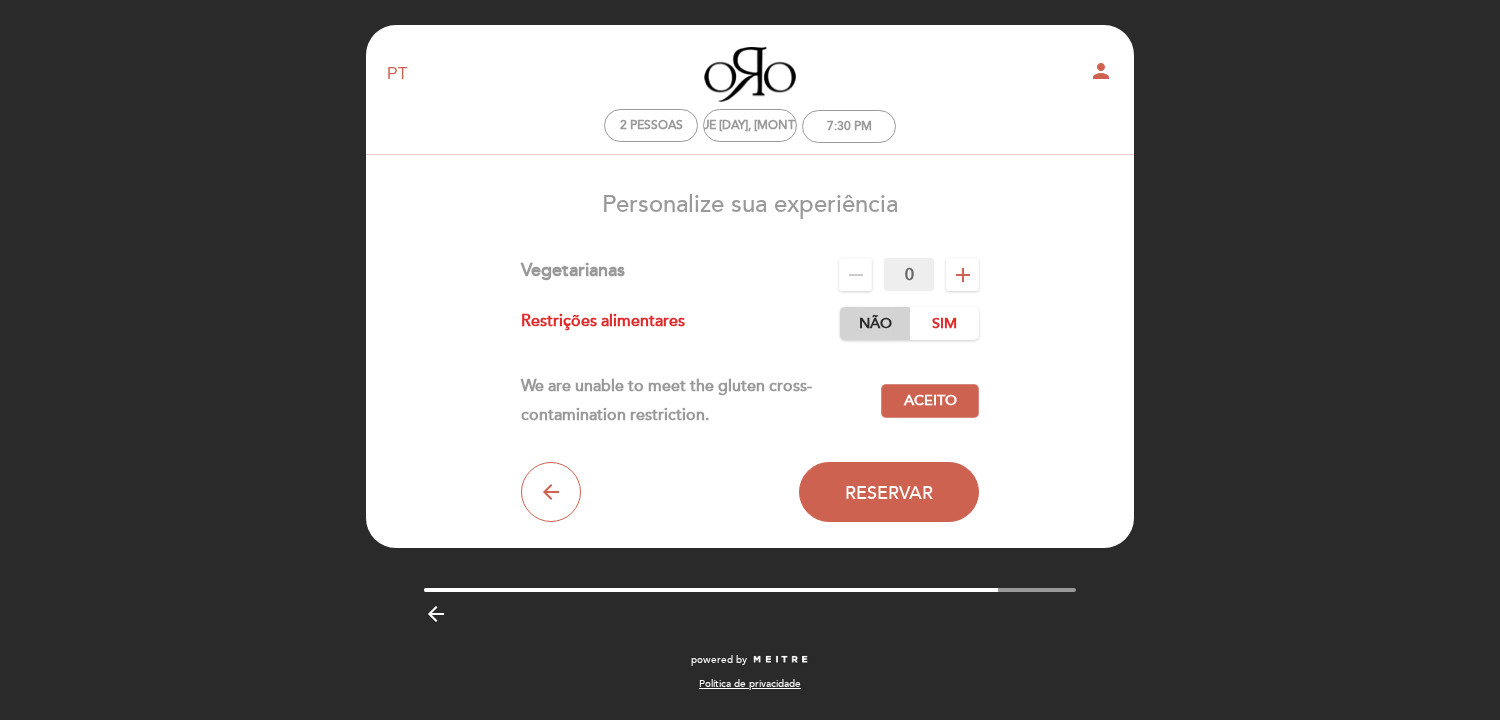 click on "Não" at bounding box center (875, 323) 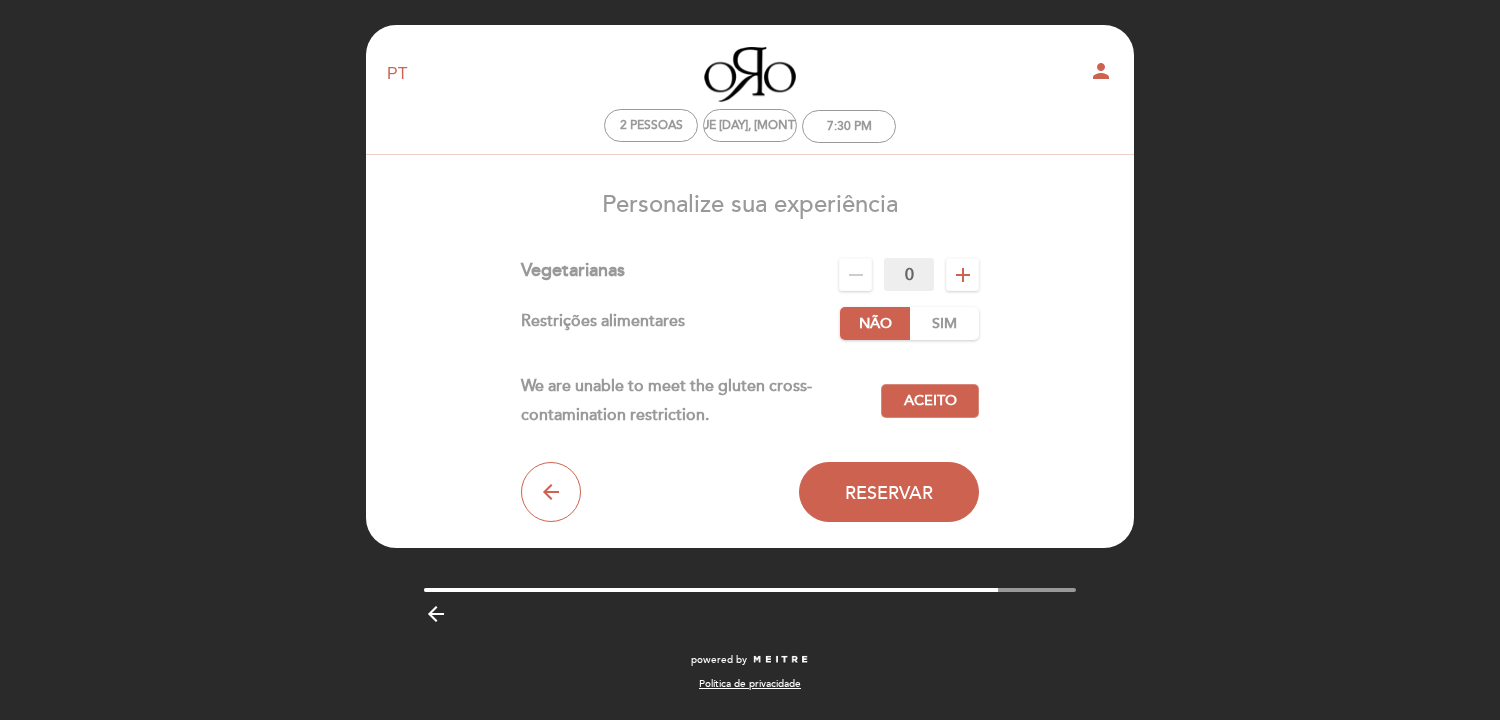 click on "Não
Sim" at bounding box center (909, 323) 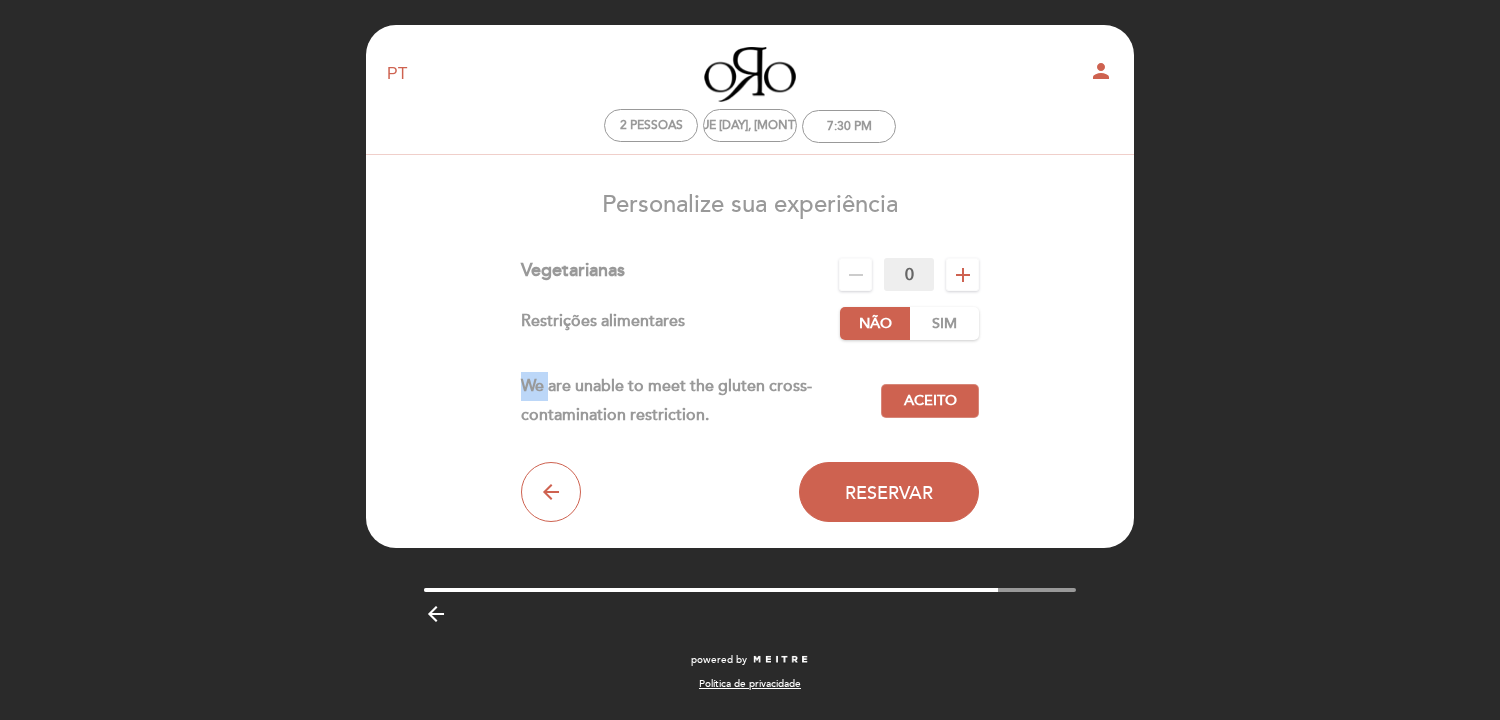 click on "Não
Sim" at bounding box center [909, 323] 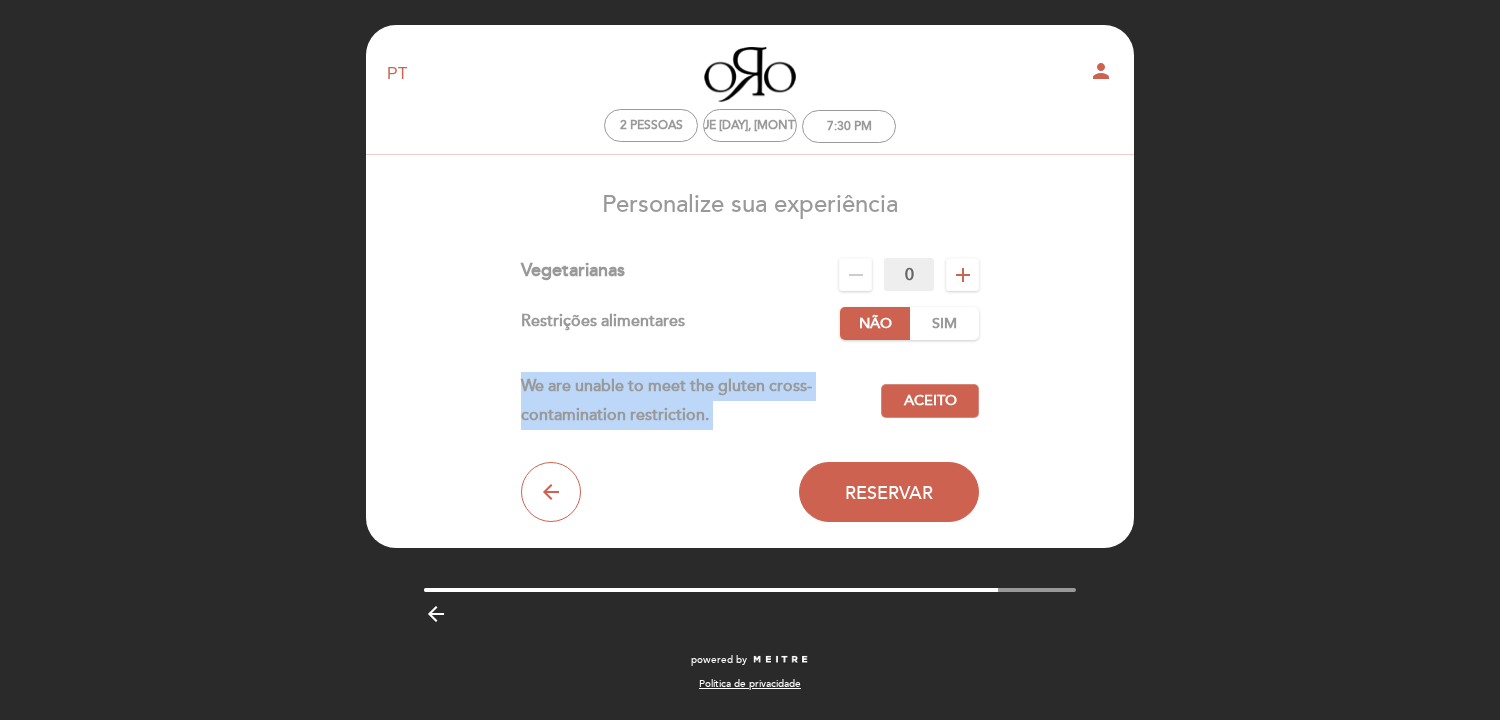 click on "Não
Sim" at bounding box center [909, 323] 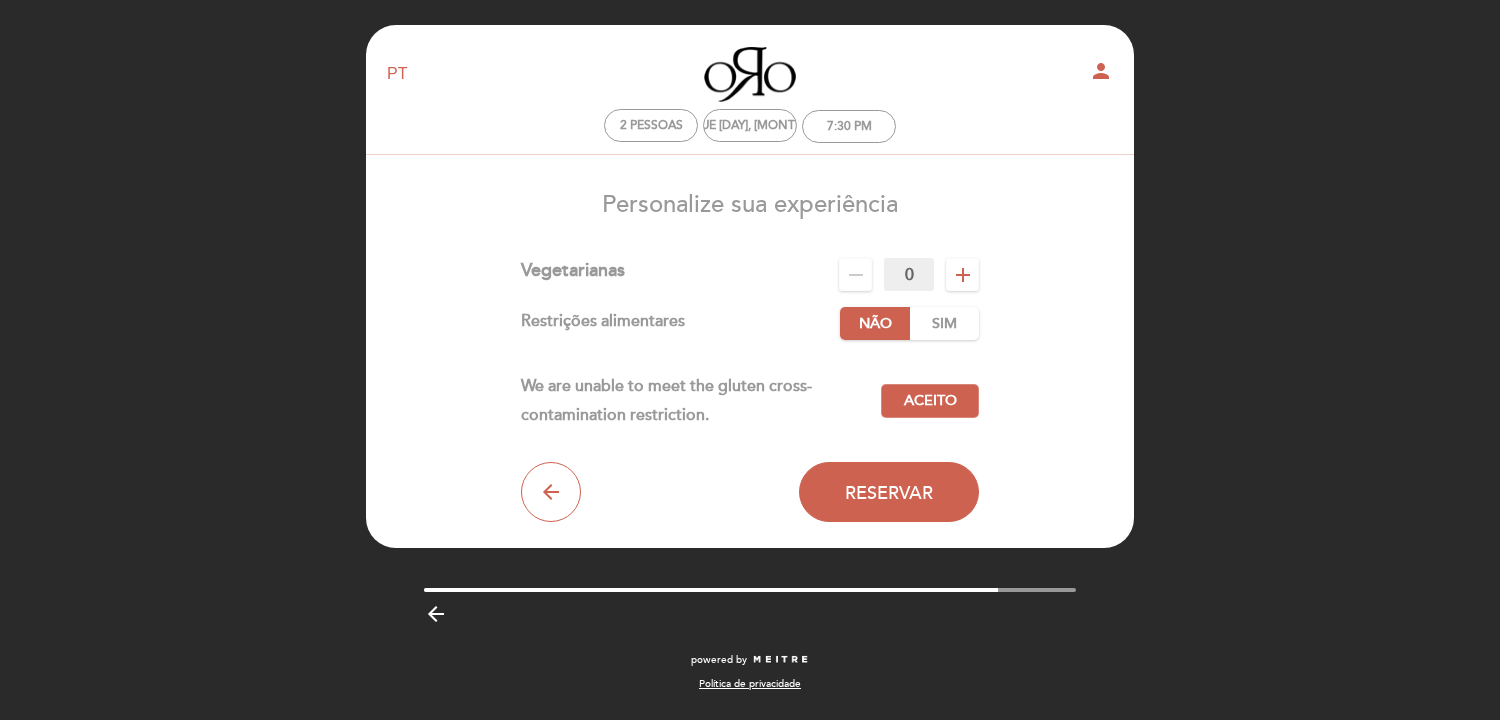 click on "Não
Sim" at bounding box center (909, 323) 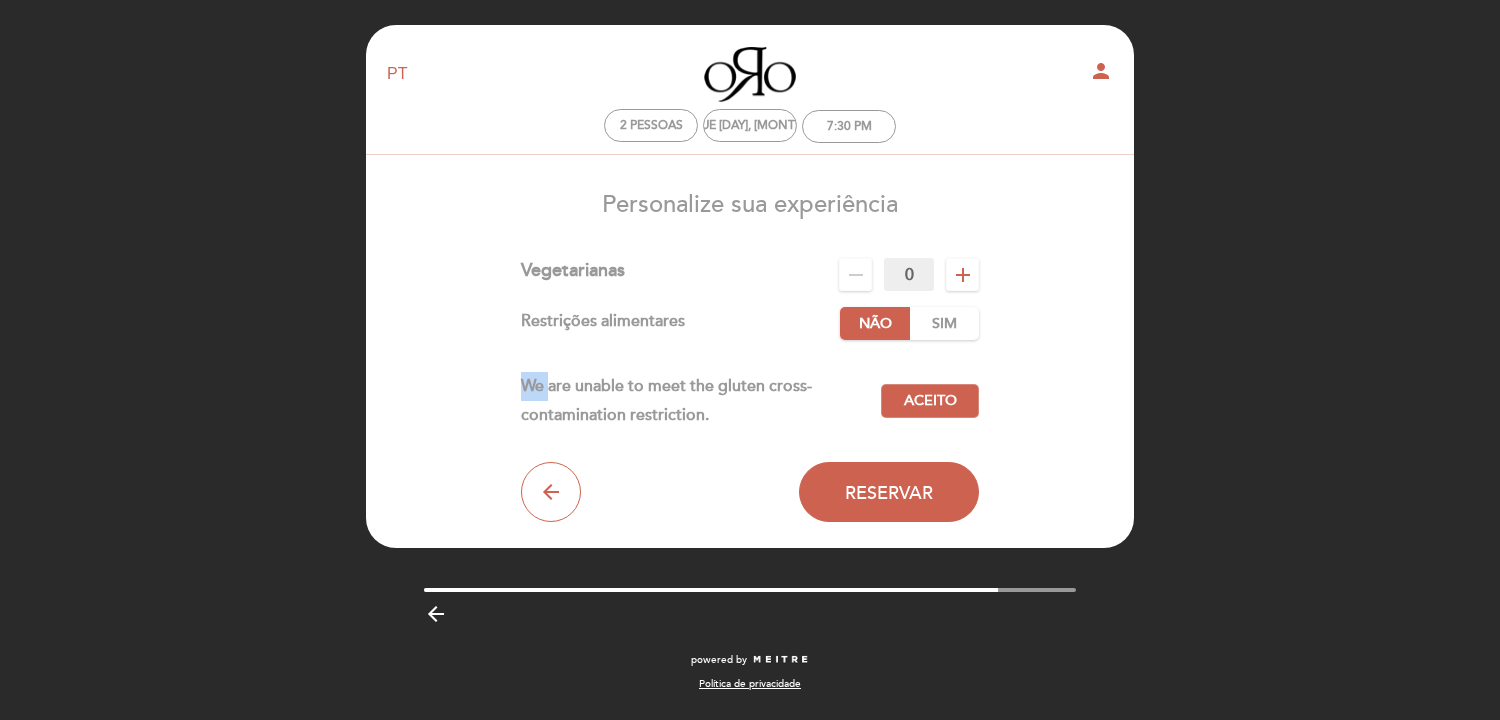 click on "Não
Sim" at bounding box center [909, 323] 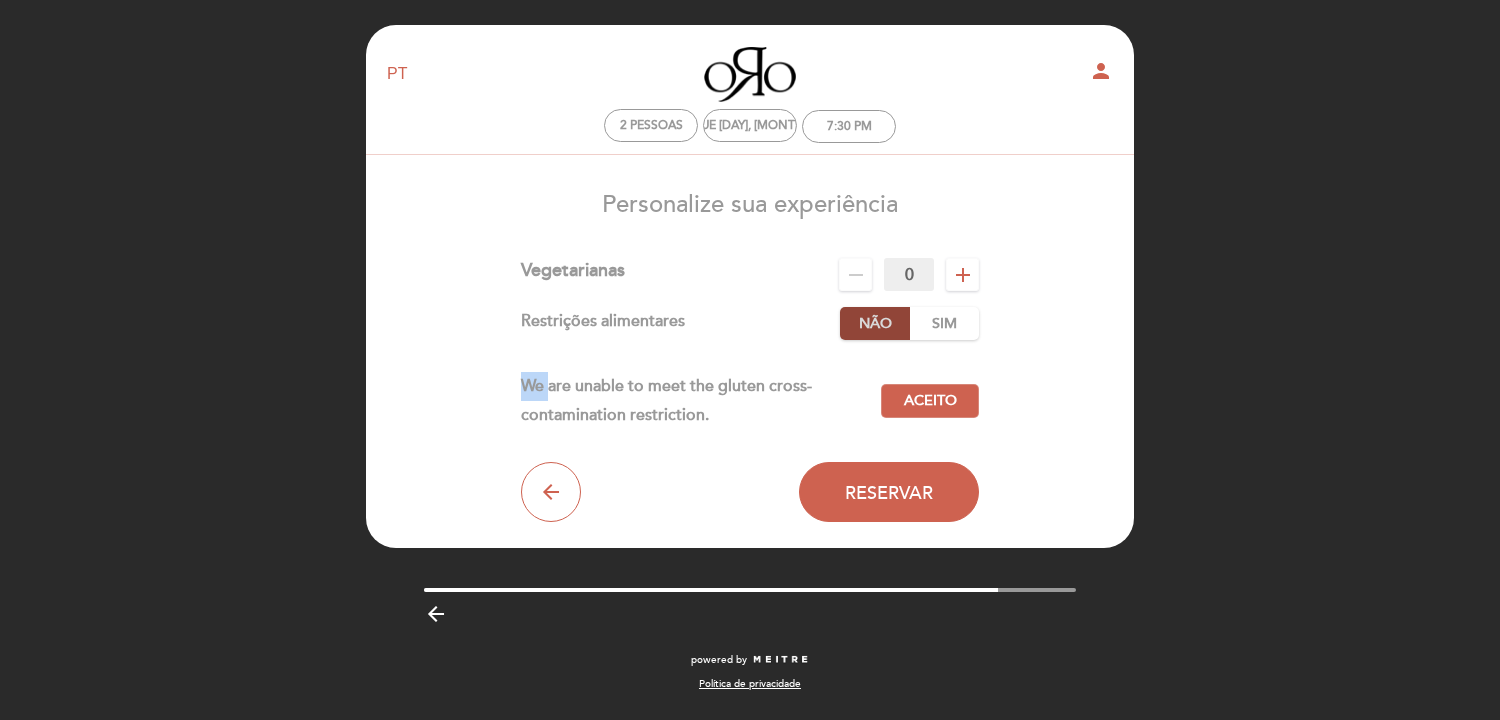 click on "Não" at bounding box center [875, 323] 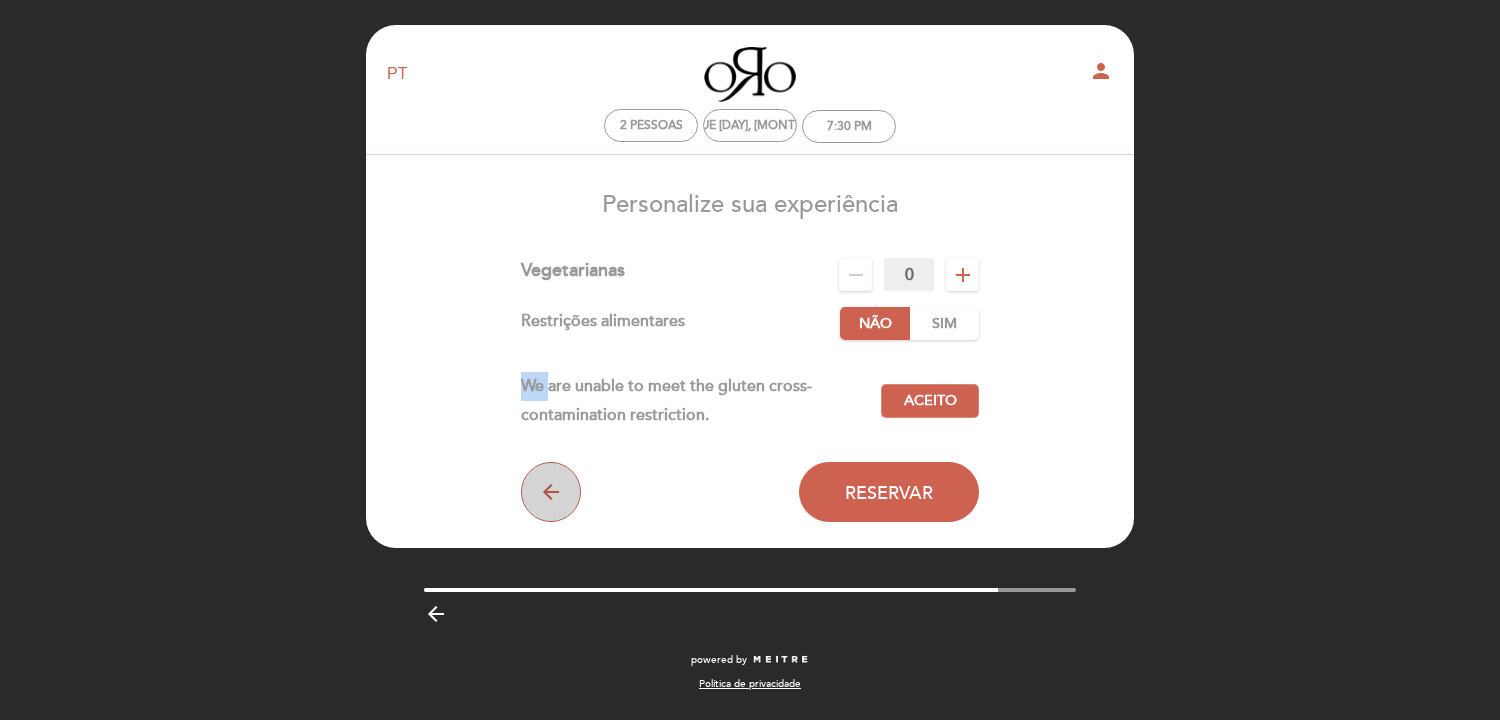 click on "arrow_back" at bounding box center [551, 492] 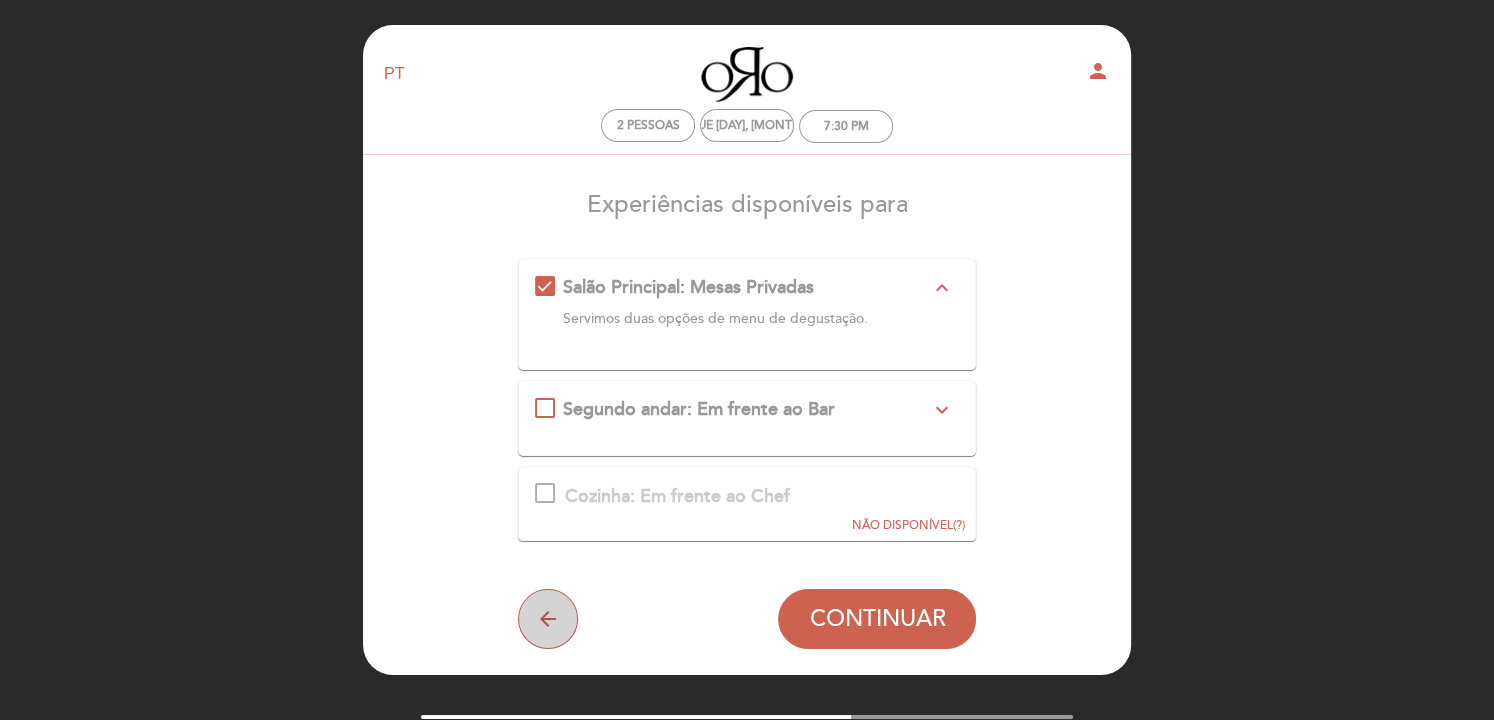 click on "arrow_back" at bounding box center (548, 619) 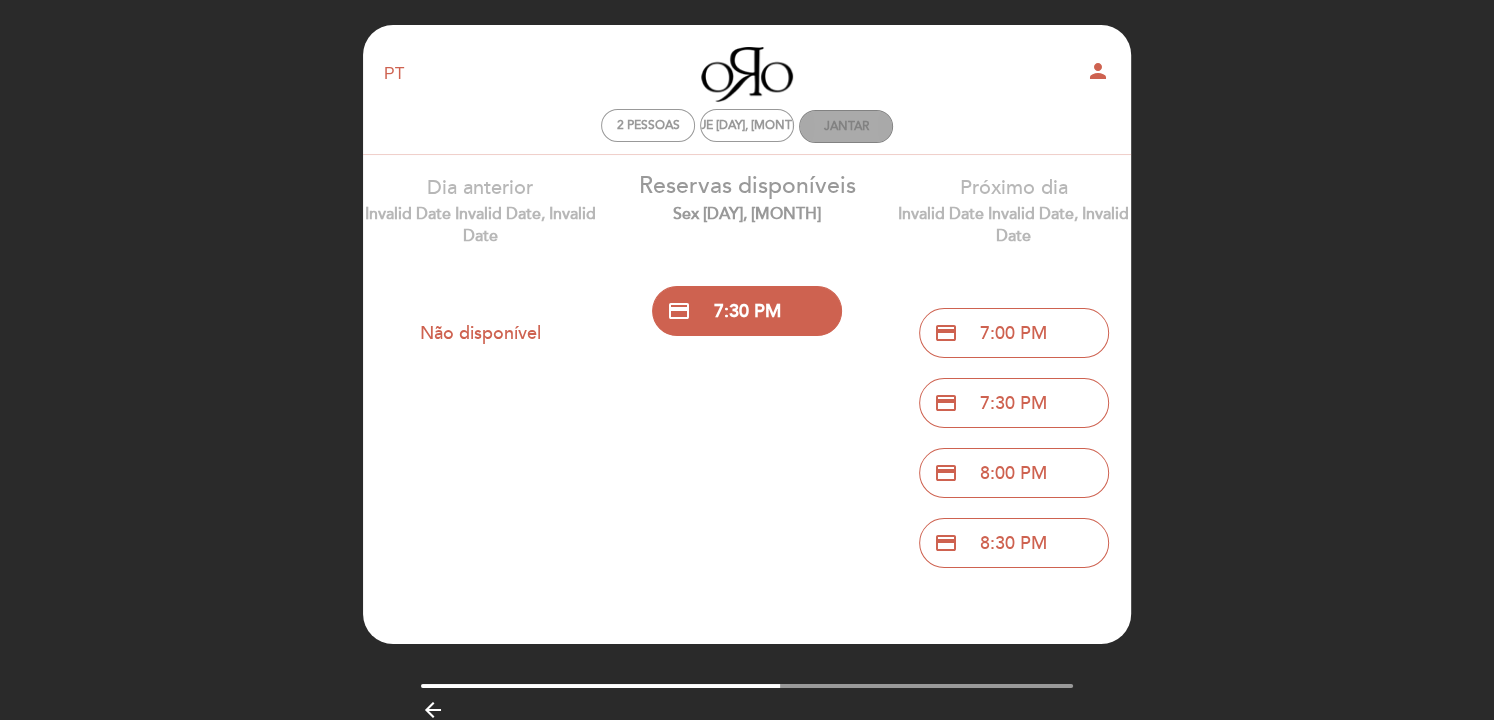 click on "Jantar" at bounding box center [846, 126] 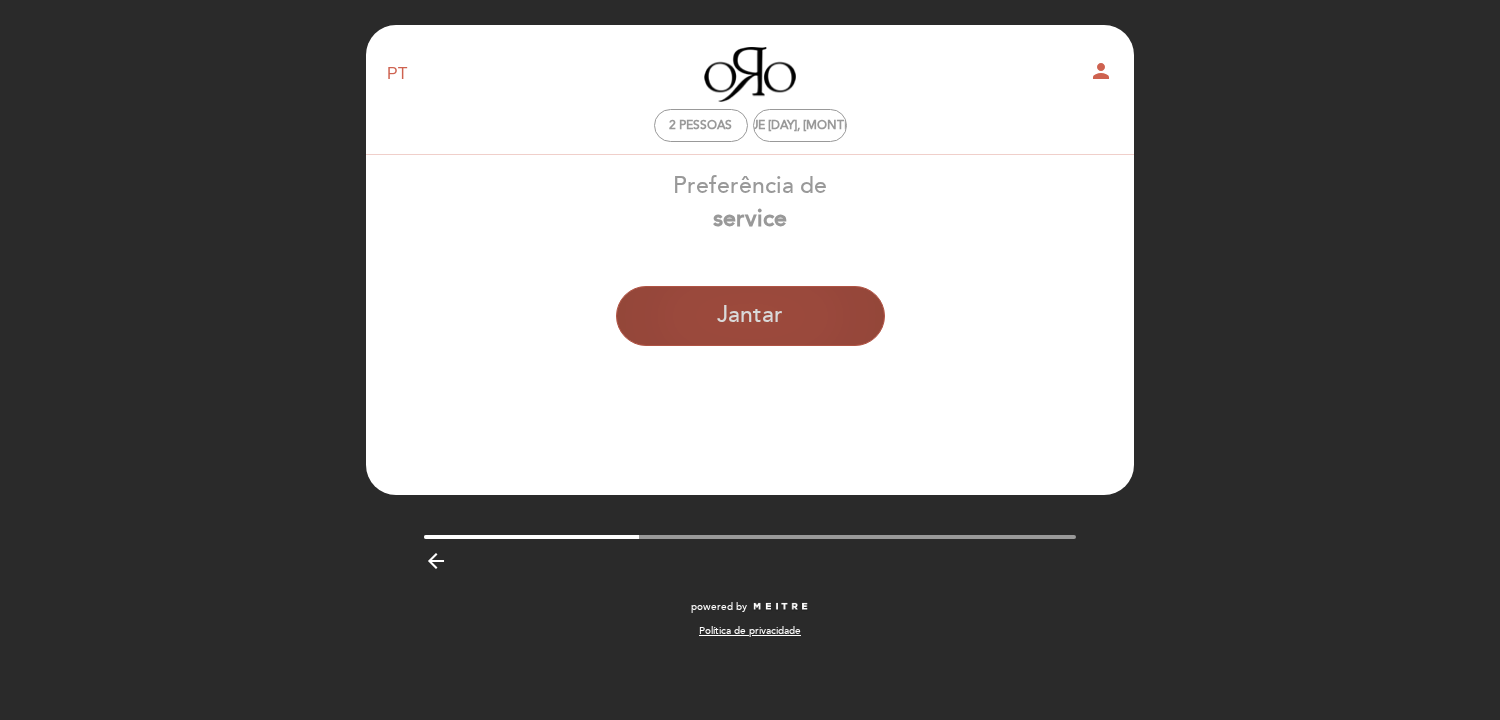 click on "Jantar" at bounding box center [750, 316] 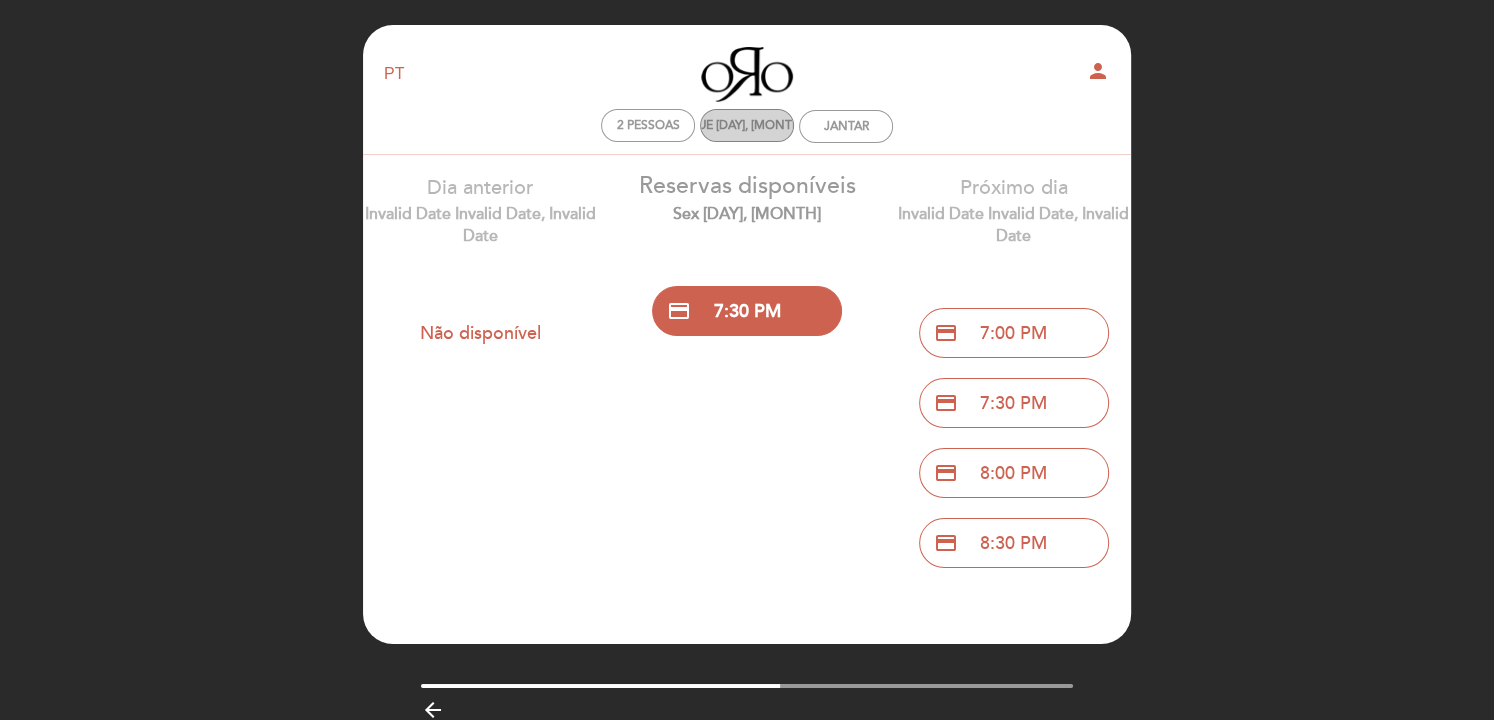 click on "Tue
[DAY],
[MONTH]" at bounding box center [747, 125] 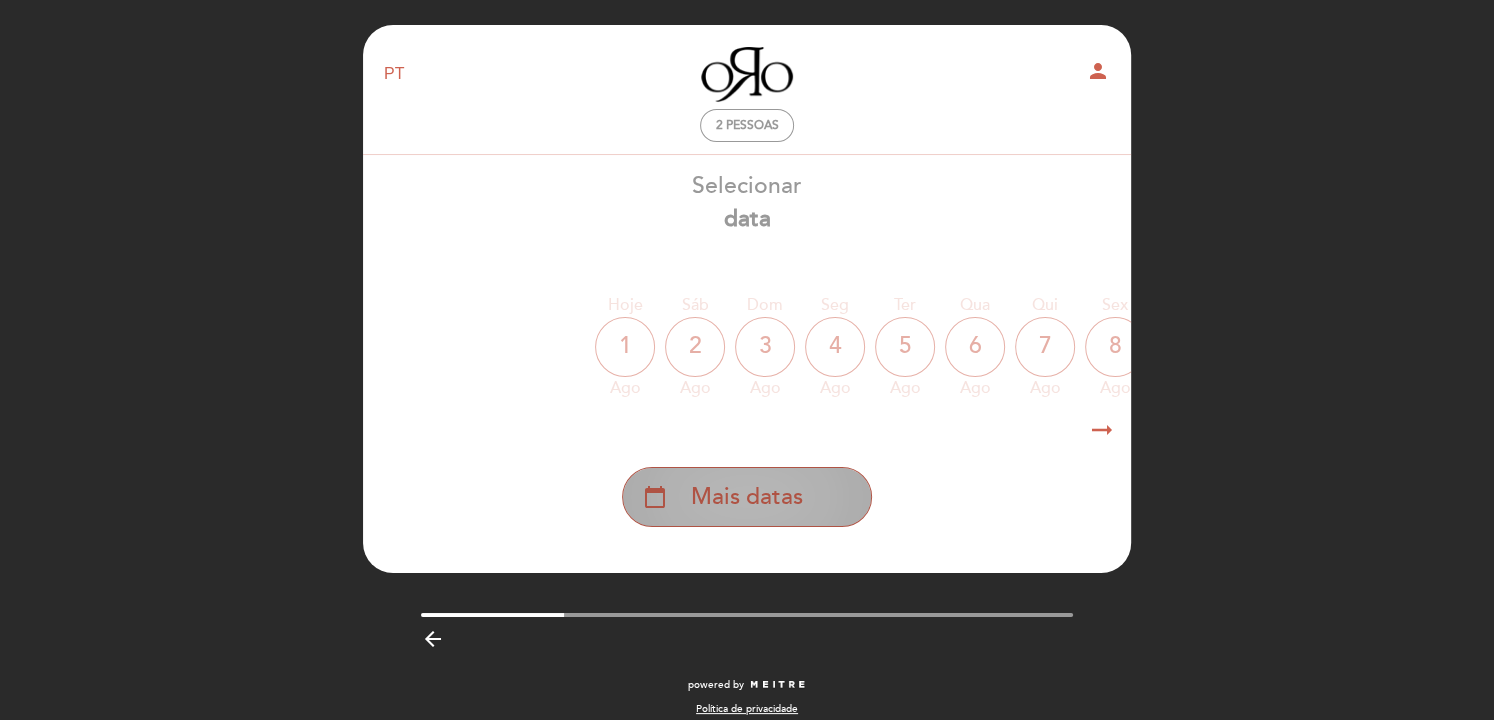 click on "calendar_today
Mais datas" at bounding box center (747, 497) 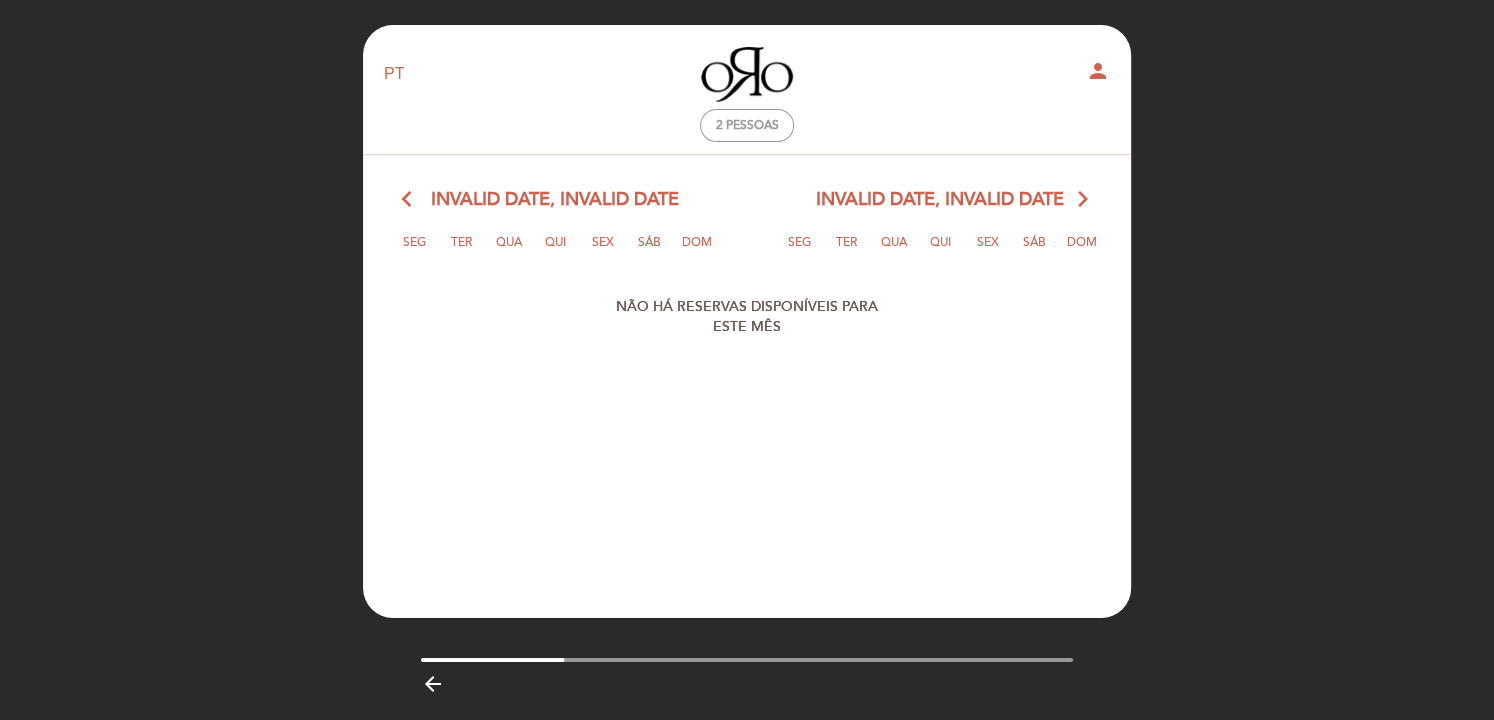 click on "arrow_forward_ios" at bounding box center (1083, 200) 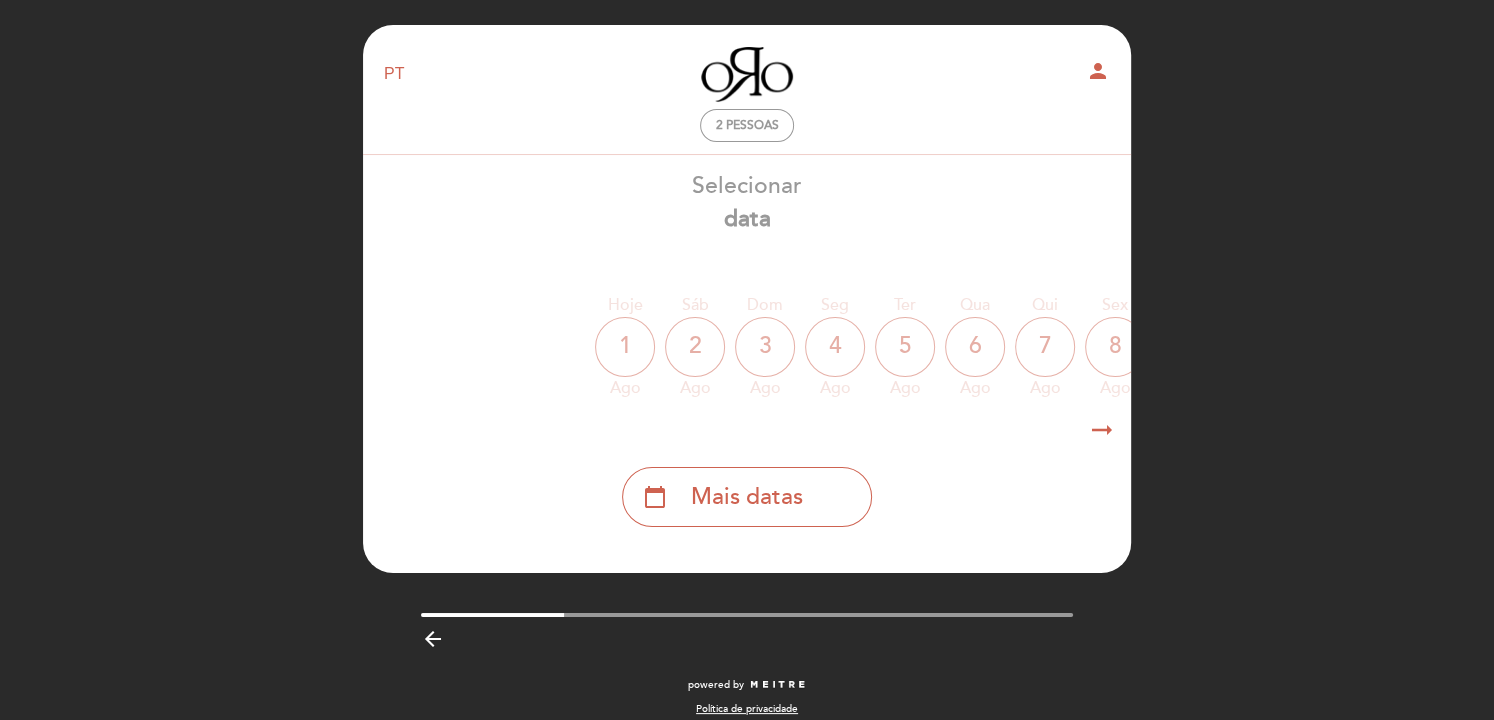 click on "arrow_backward" at bounding box center [433, 639] 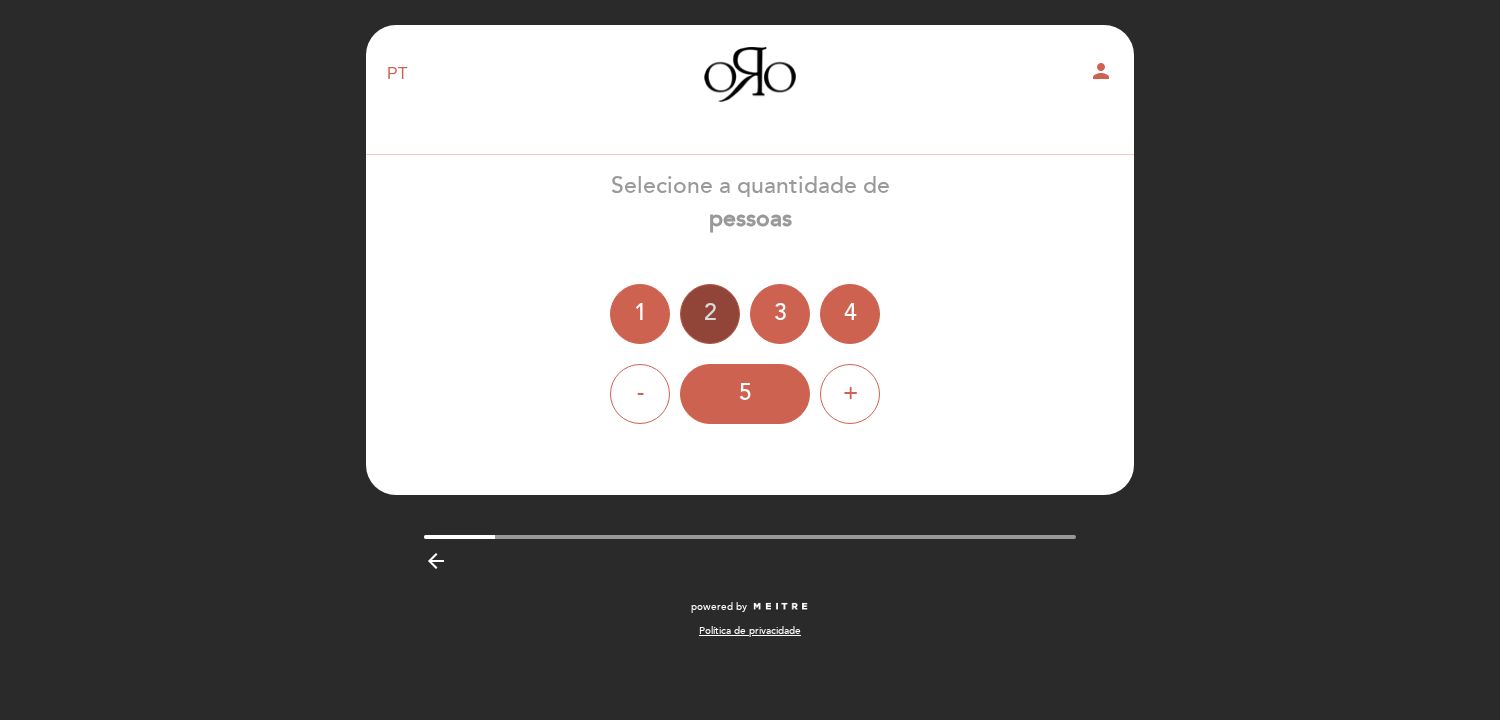 click on "2" at bounding box center (710, 314) 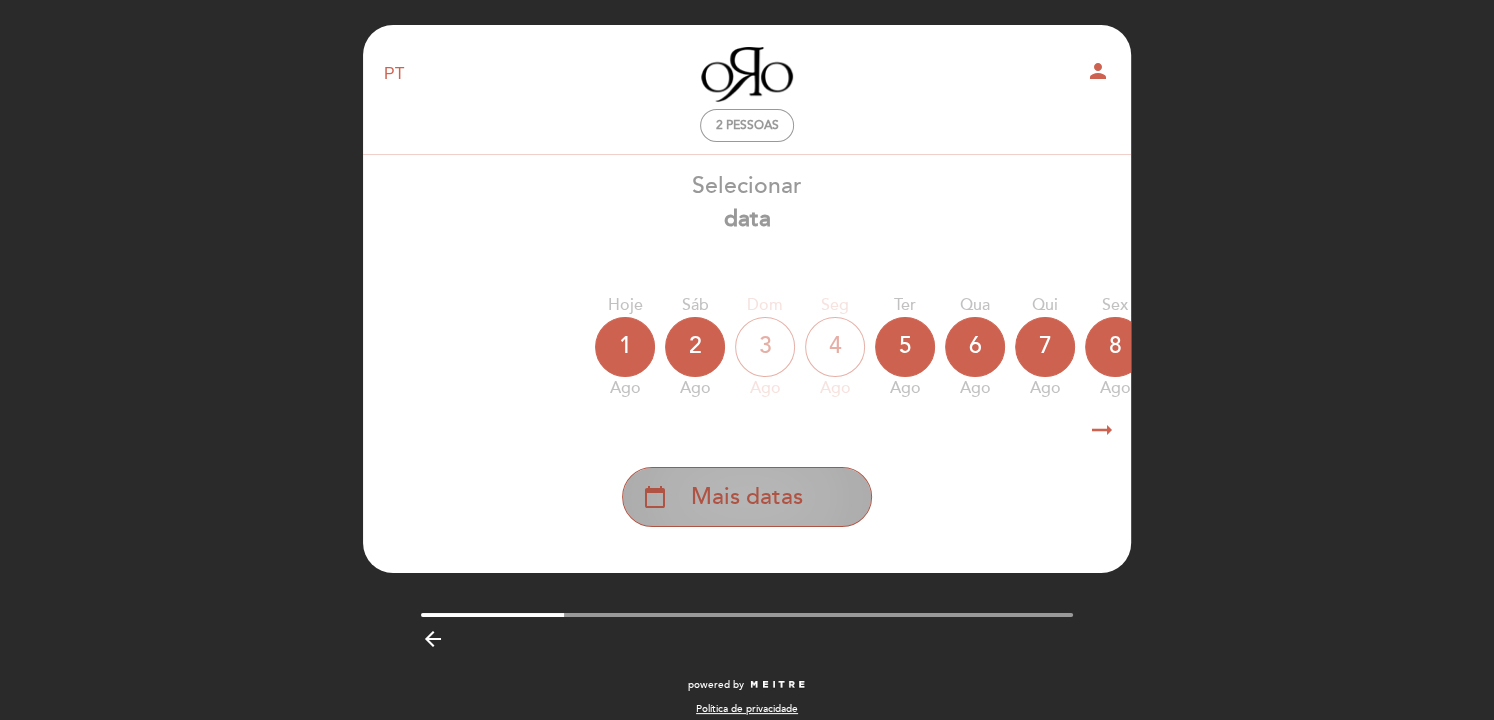 click on "Mais datas" at bounding box center (747, 497) 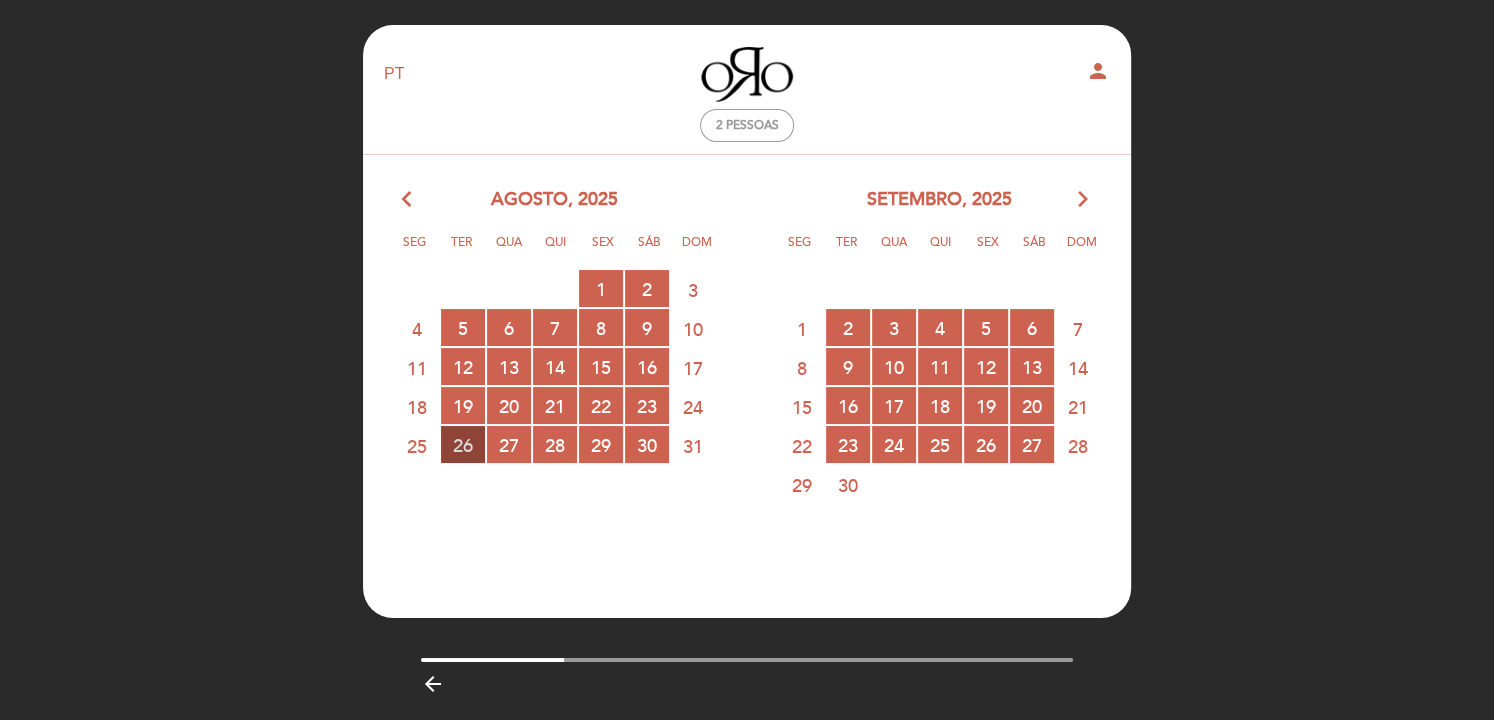 click on "26
RESERVAS DISPONÍVEIS" at bounding box center [463, 444] 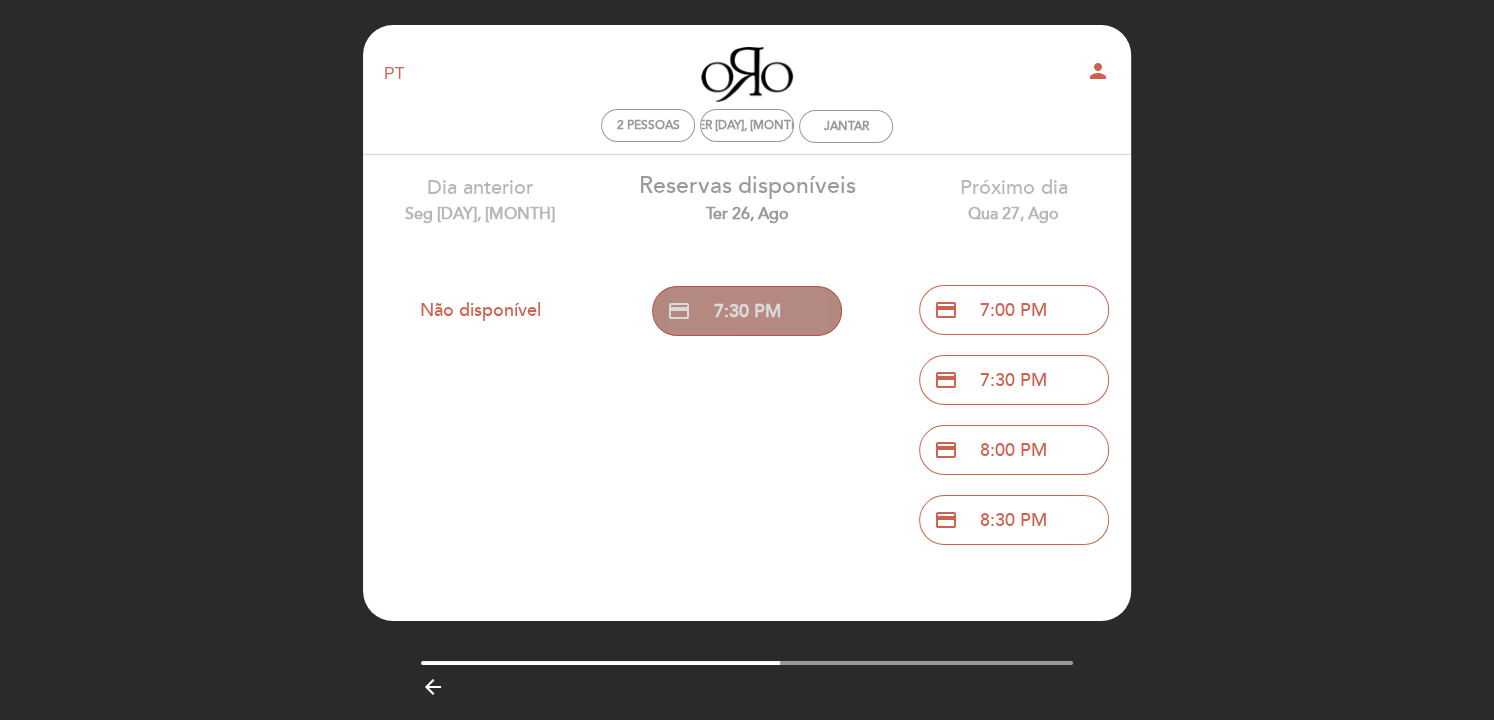 click on "credit_card
[TIME]" at bounding box center (747, 311) 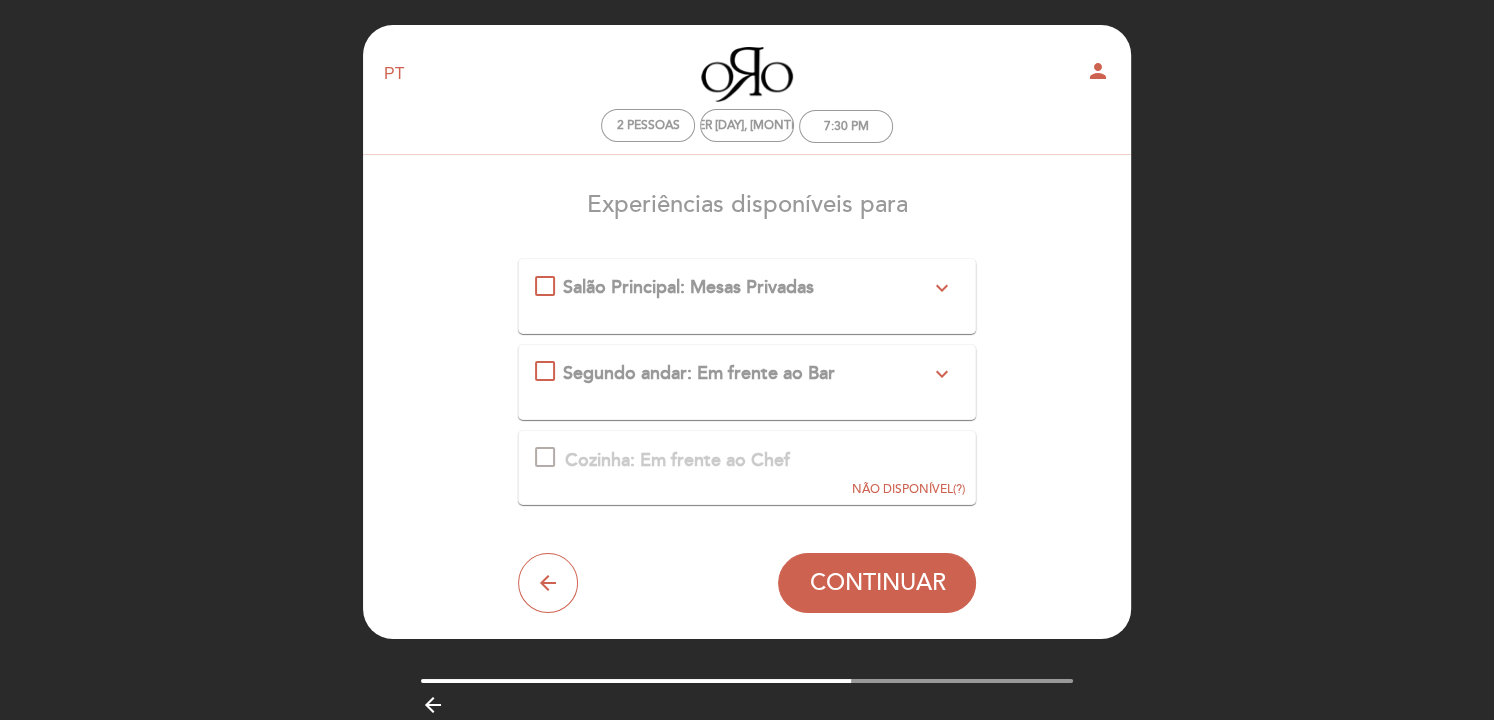 click on "expand_more" at bounding box center (941, 288) 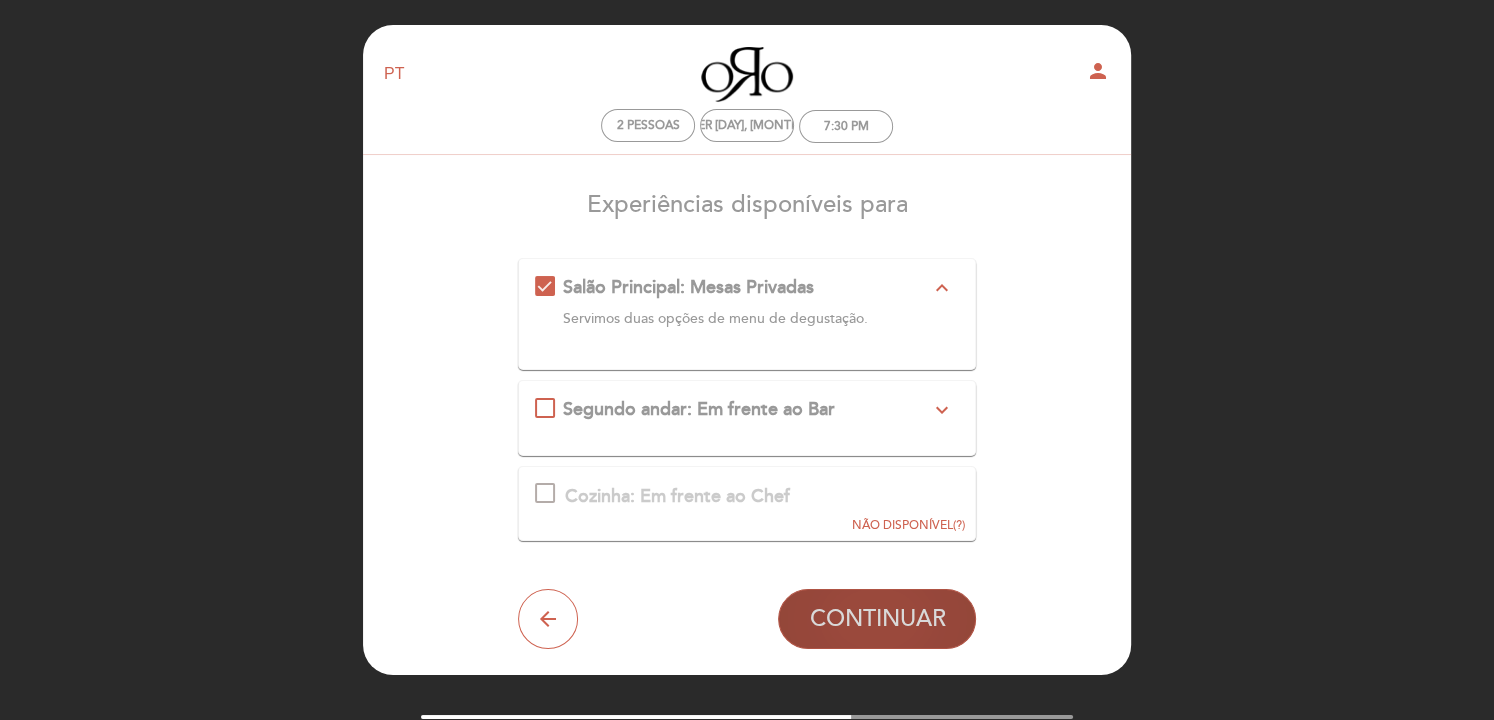 click on "CONTINUAR" at bounding box center (877, 619) 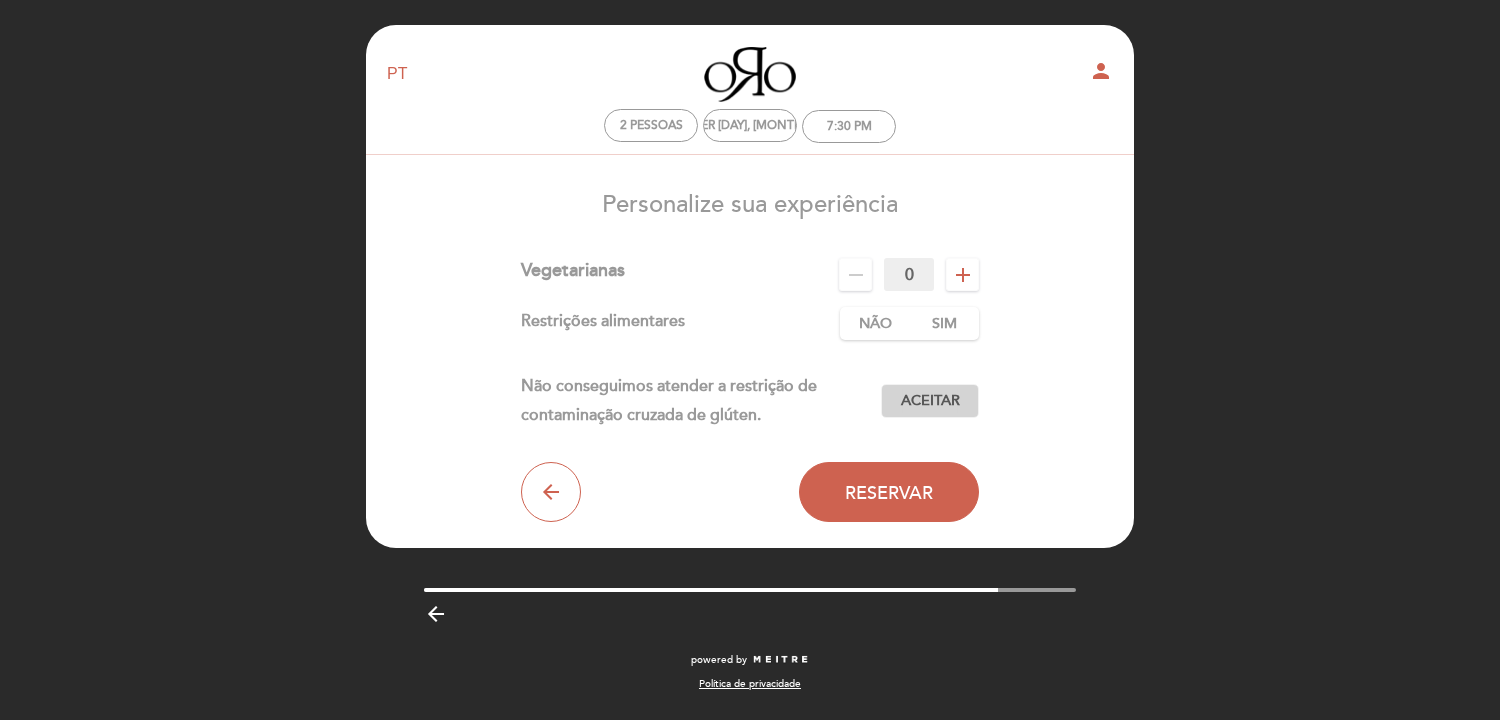 click on "Aceitar" at bounding box center (930, 401) 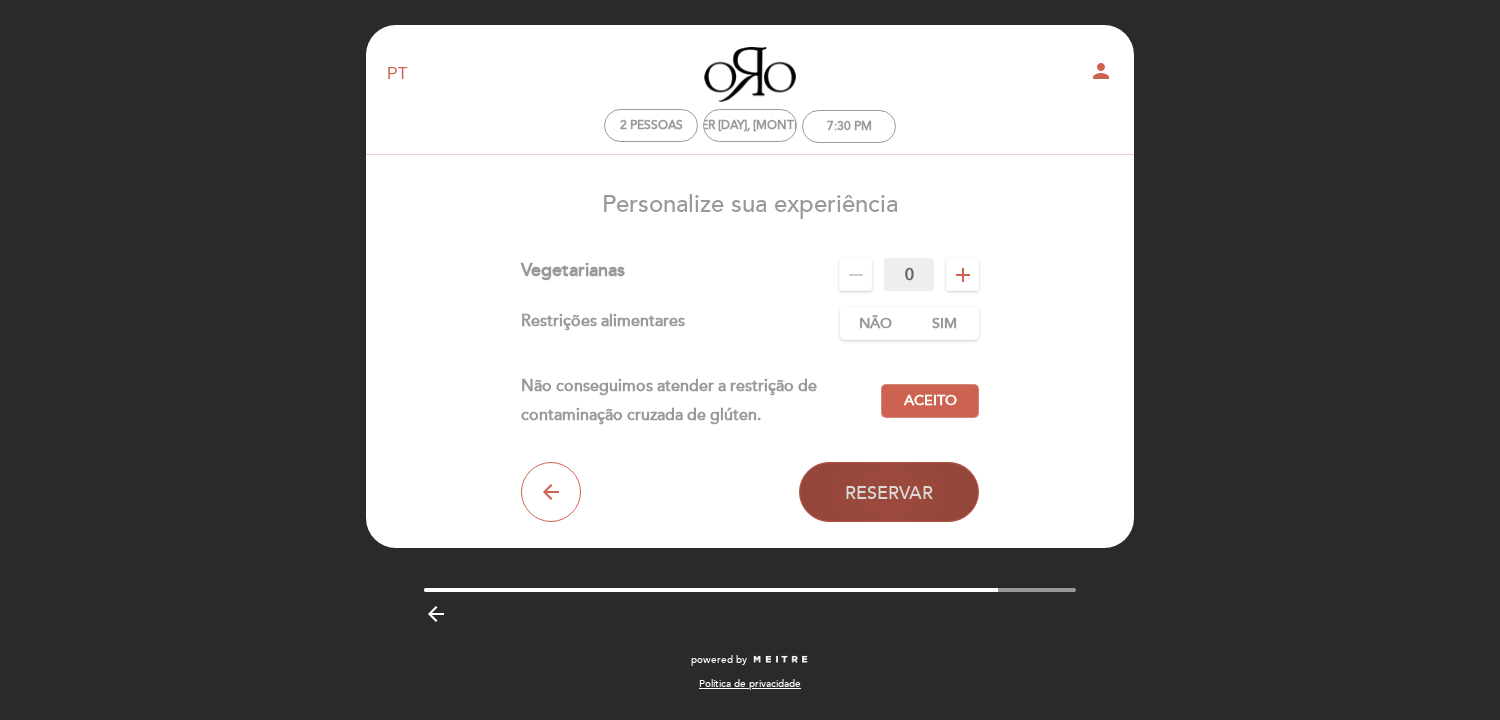 click on "Reservar" at bounding box center (889, 492) 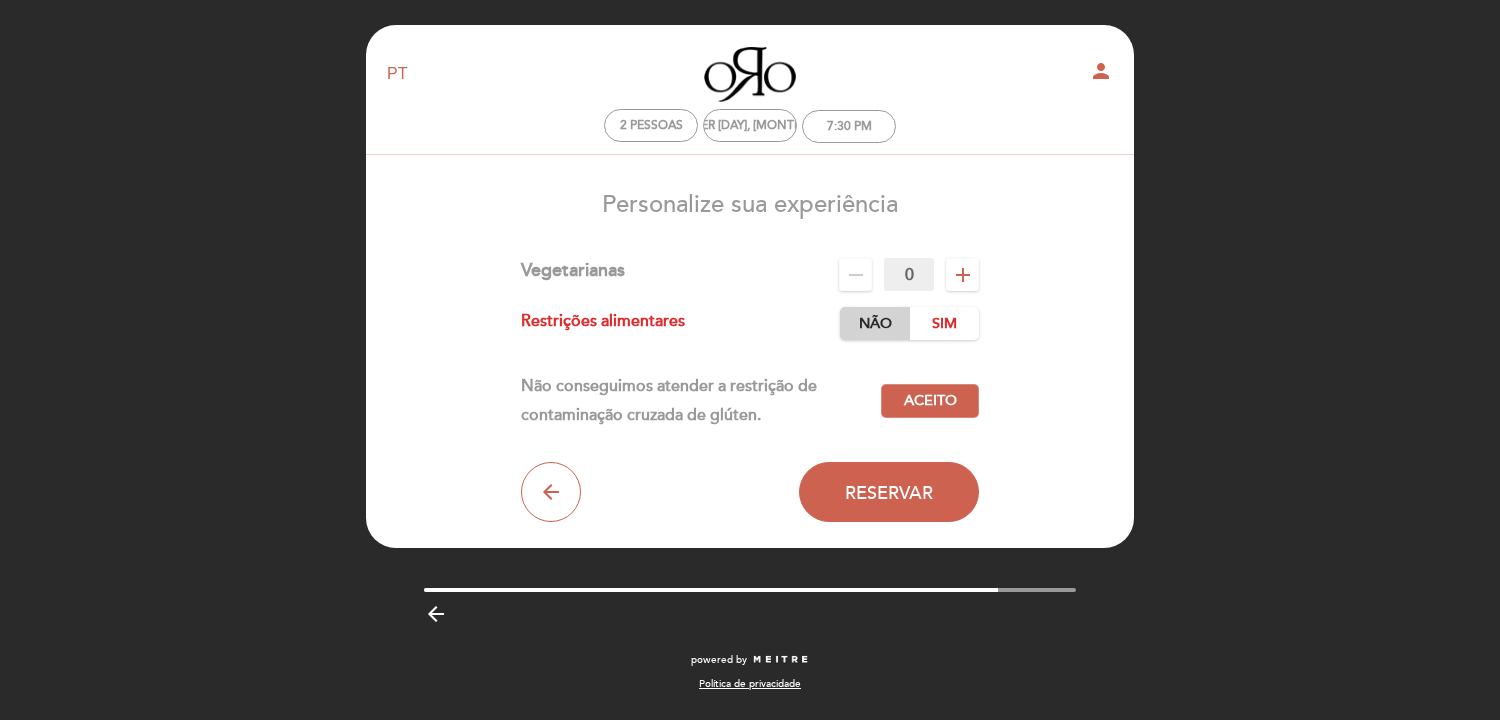 click on "Não" at bounding box center [875, 323] 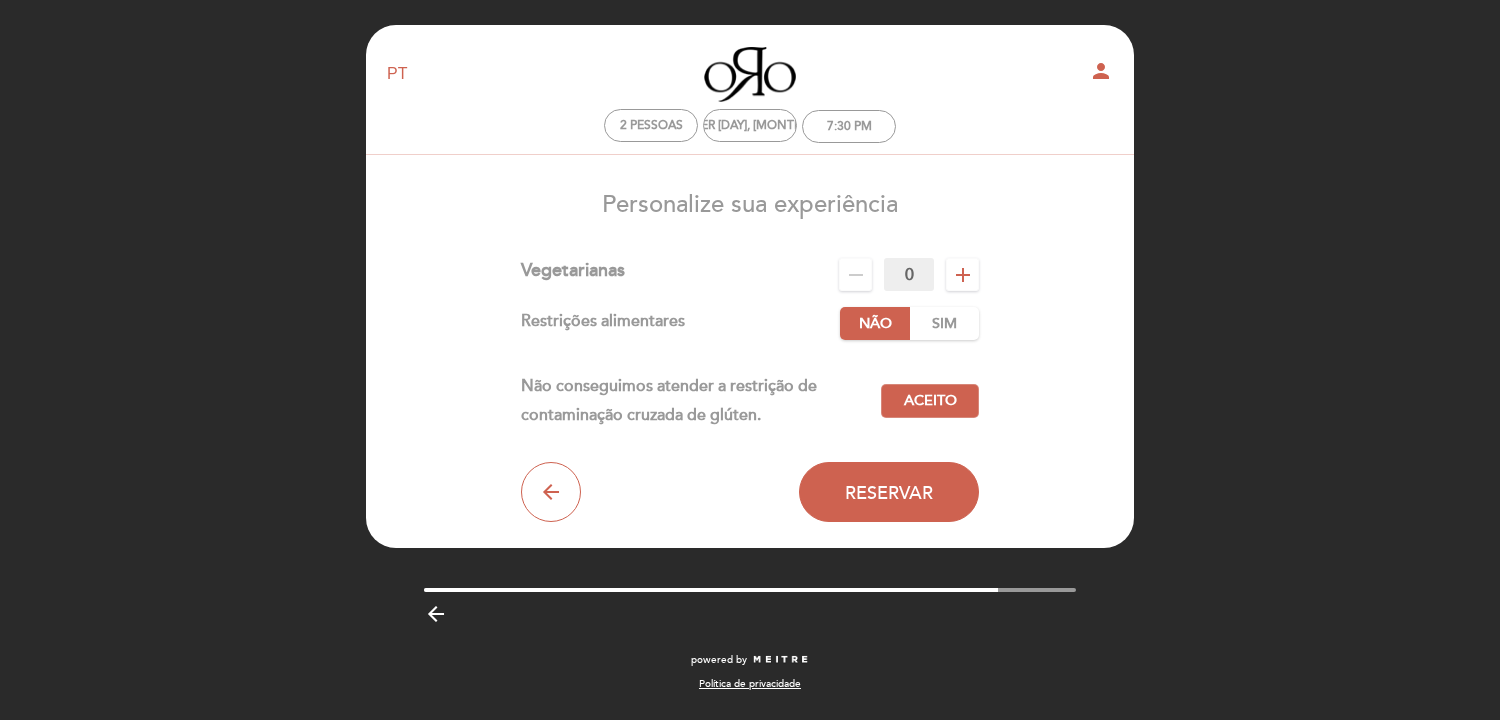 click on "Não
Sim" at bounding box center [909, 323] 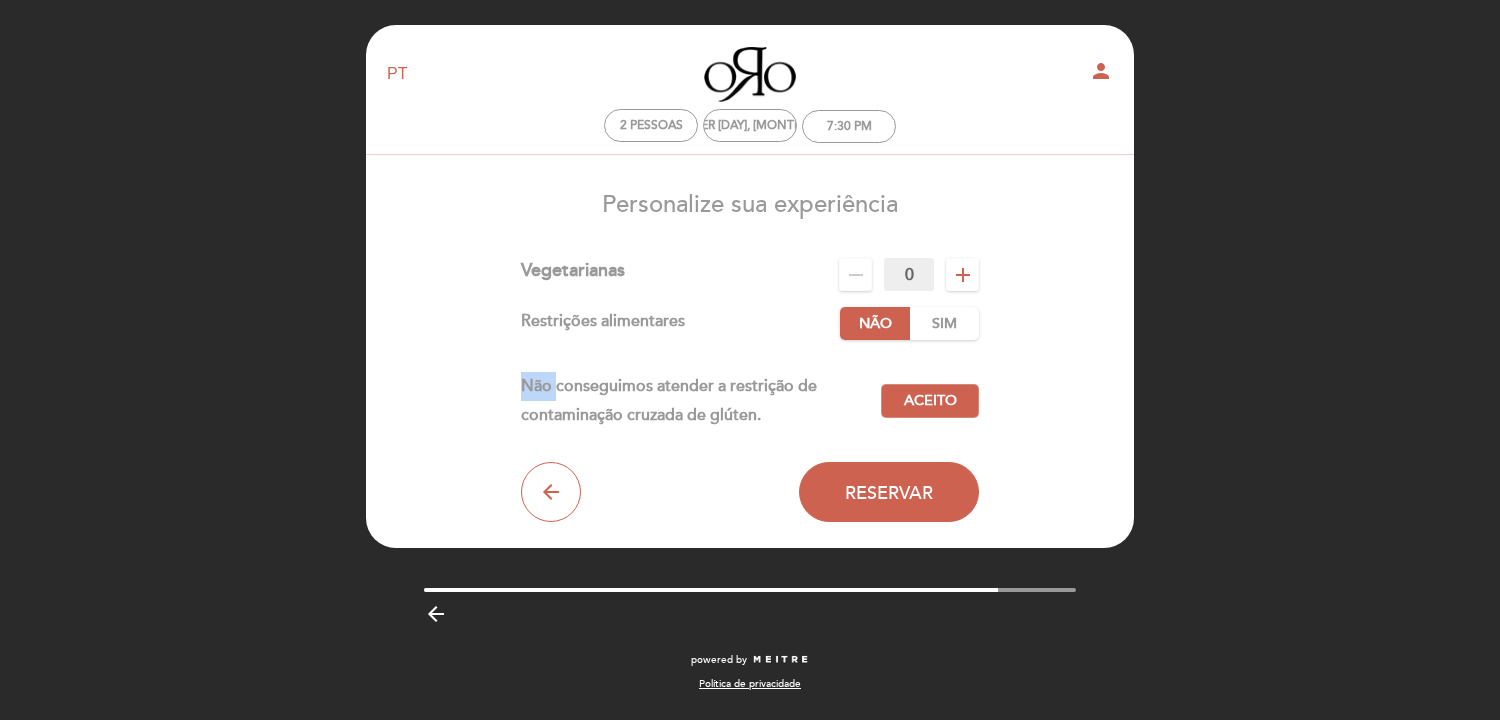 click on "Não
Sim" at bounding box center [909, 323] 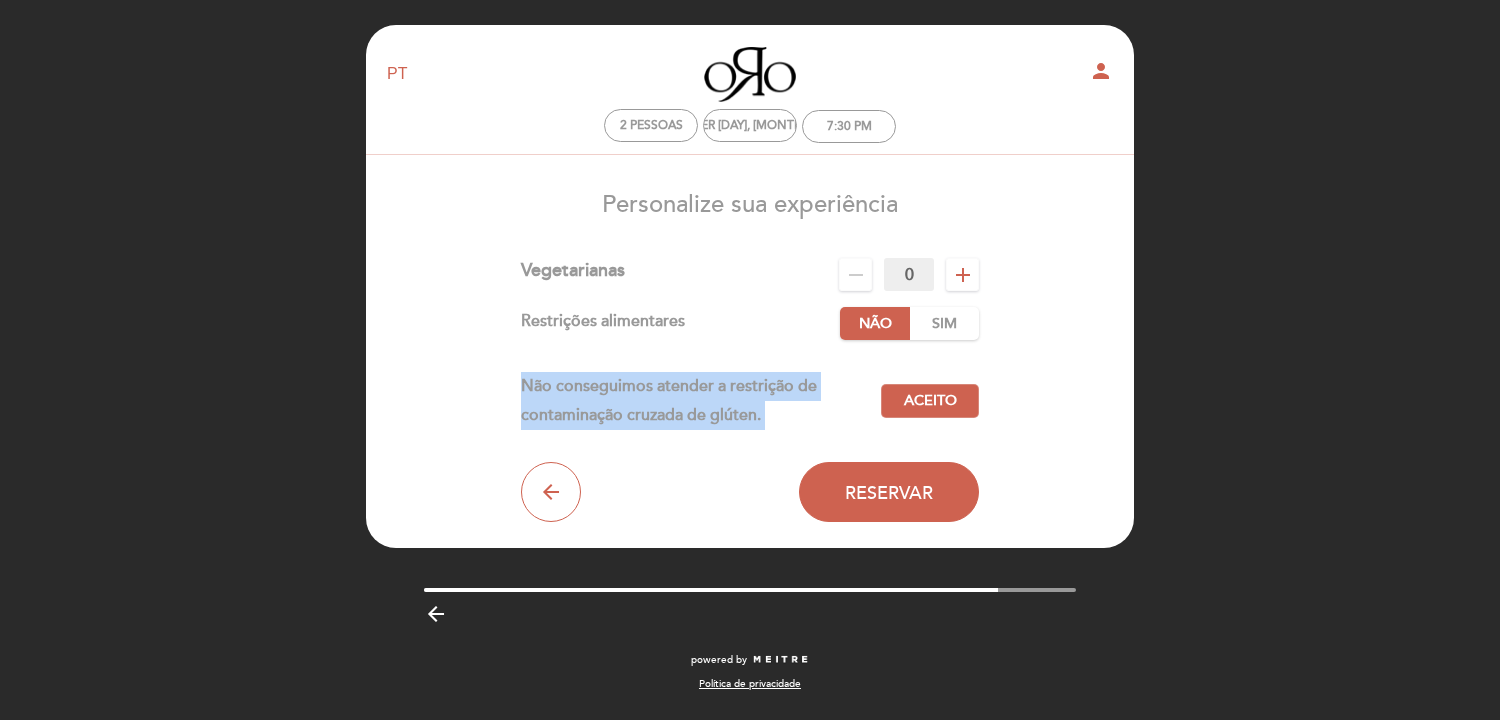 click on "Não
Sim" at bounding box center [909, 323] 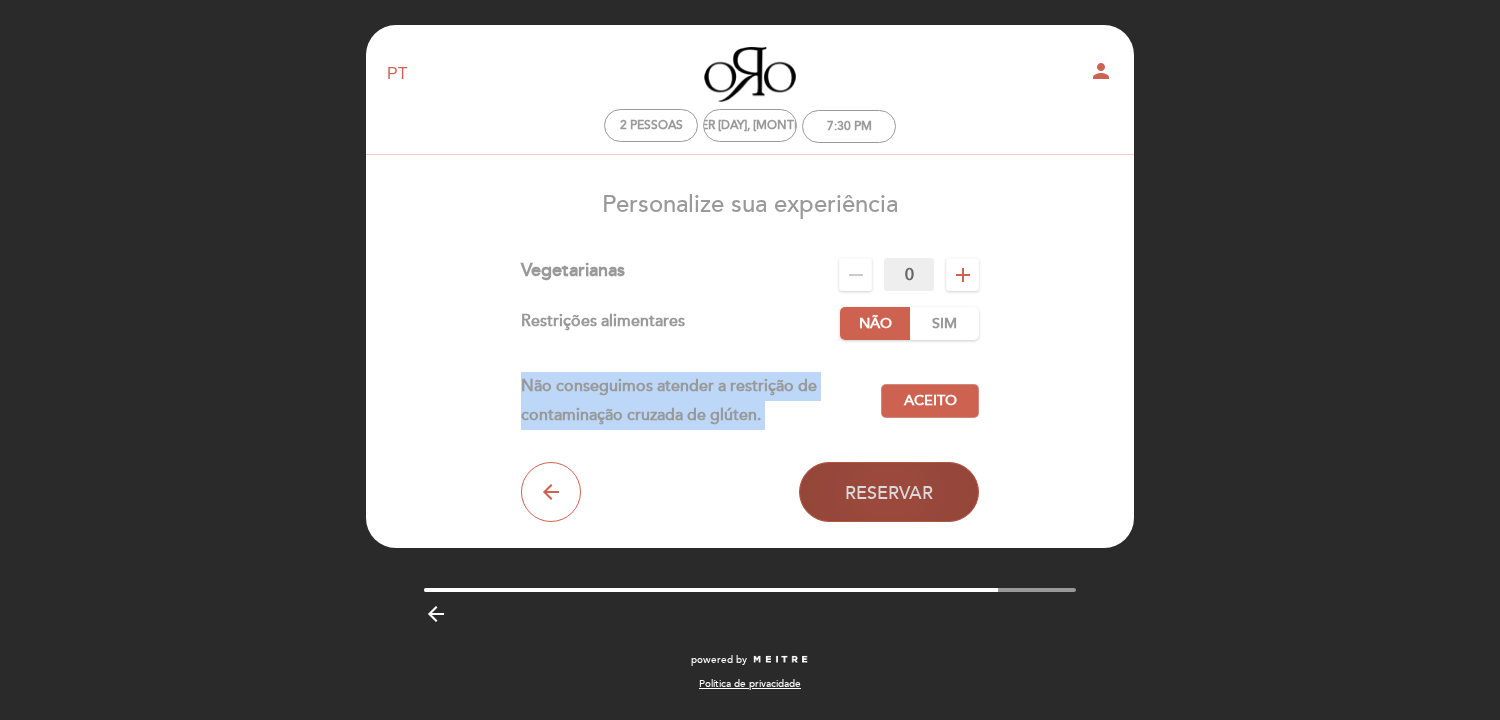 click on "Reservar" at bounding box center (889, 492) 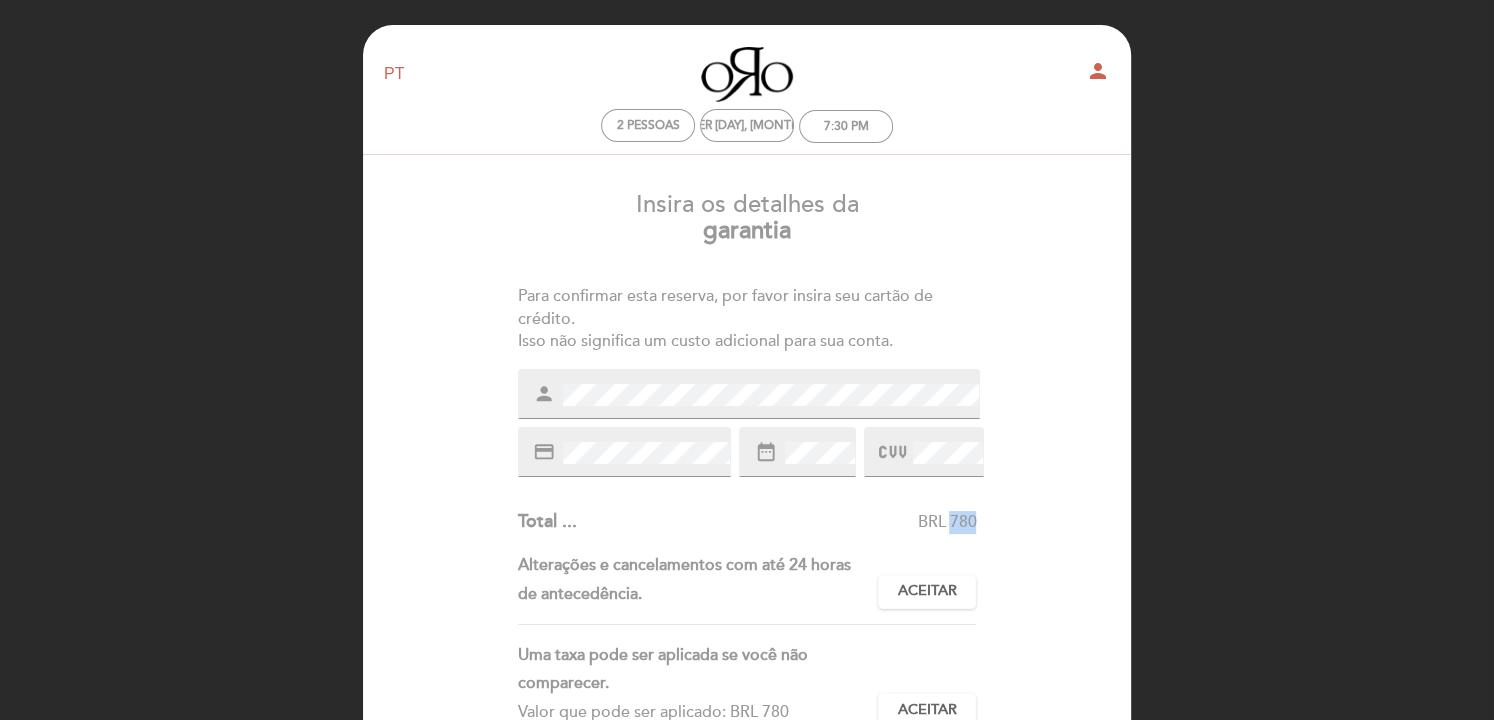 drag, startPoint x: 948, startPoint y: 516, endPoint x: 988, endPoint y: 518, distance: 40.04997 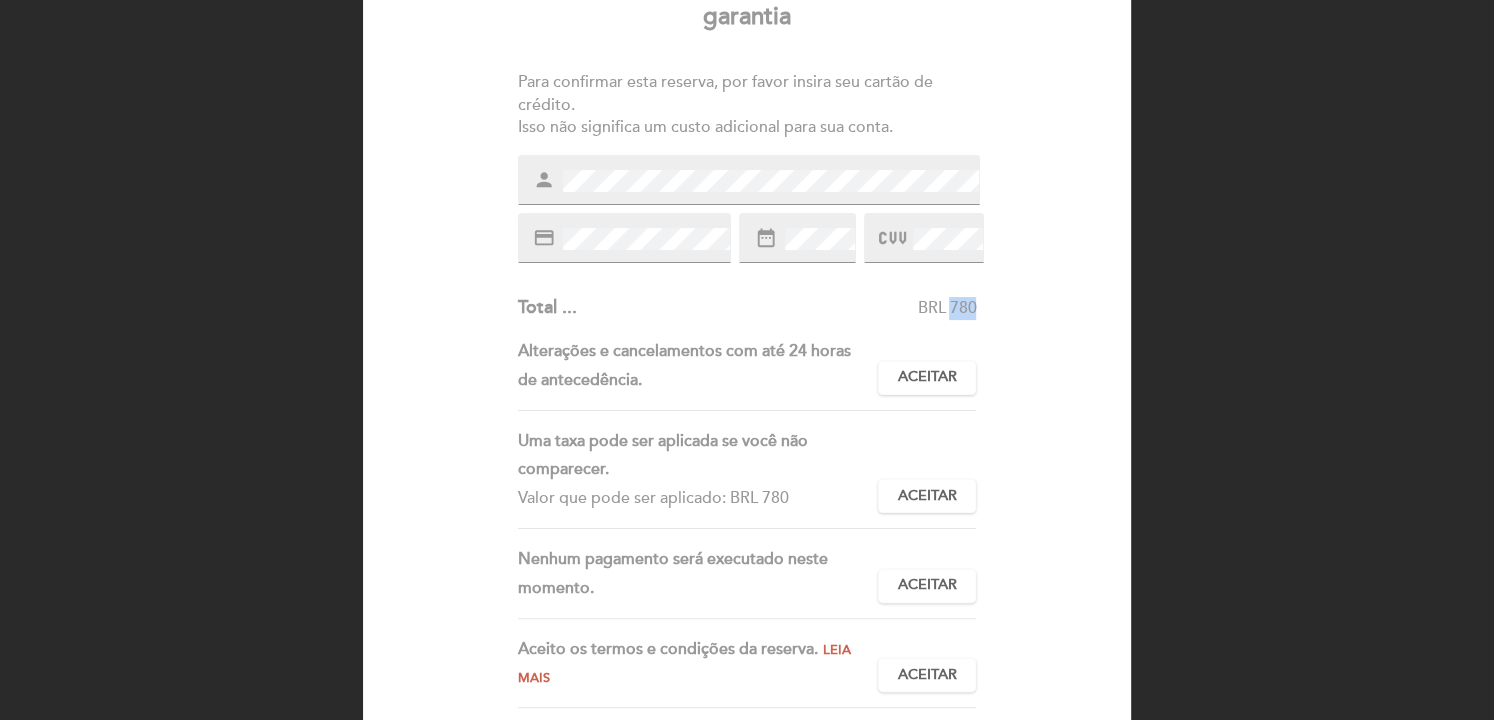 scroll, scrollTop: 233, scrollLeft: 0, axis: vertical 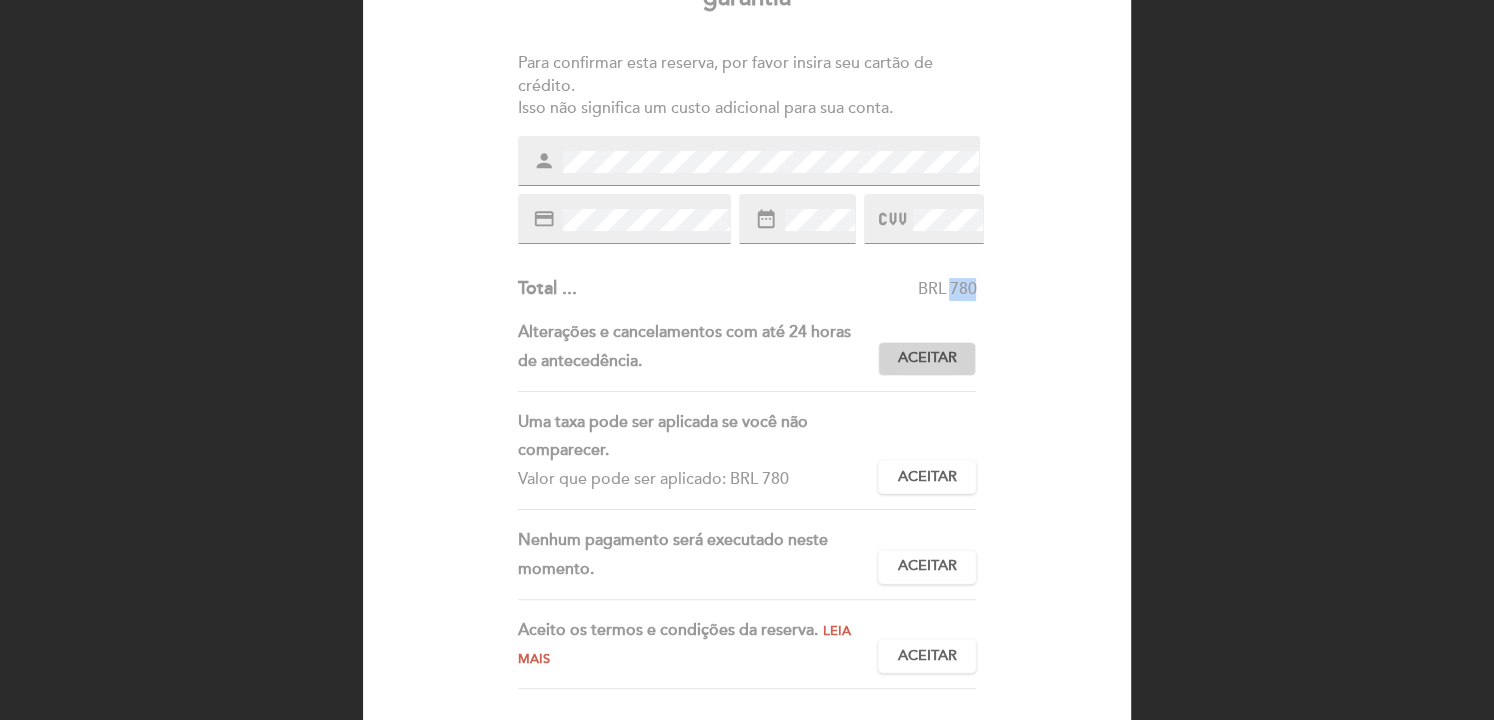 click on "Aceitar" at bounding box center (927, 358) 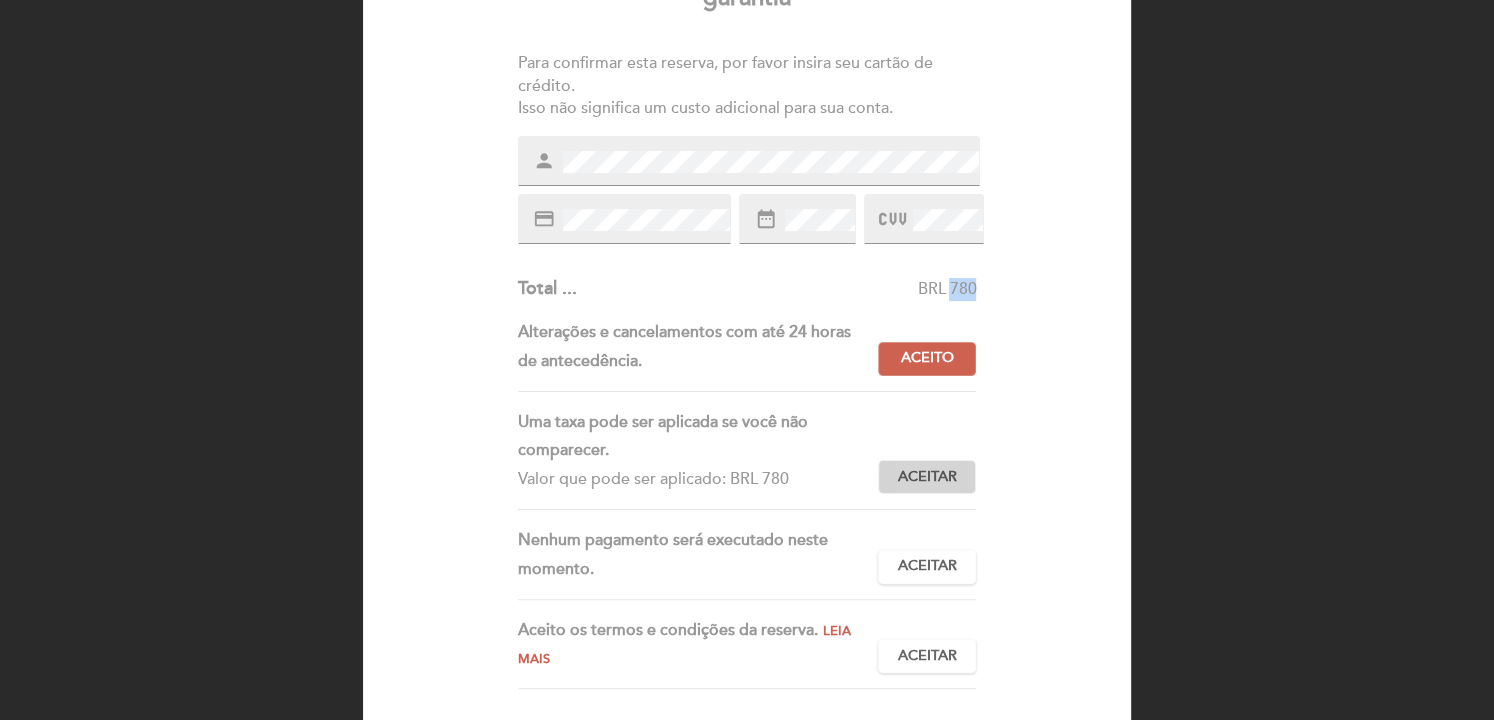 click on "Aceitar
Aceito" at bounding box center (927, 477) 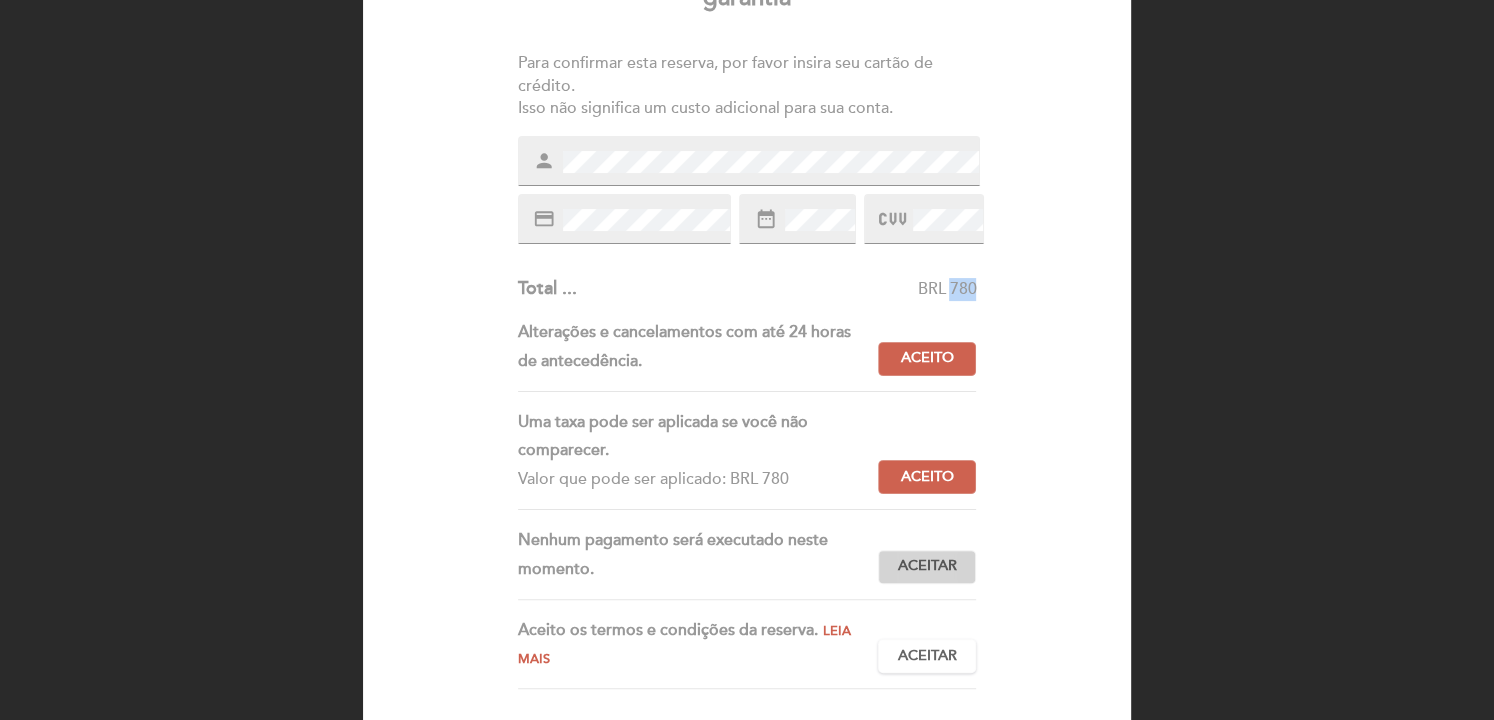 click on "Aceitar
Aceito" at bounding box center [927, 567] 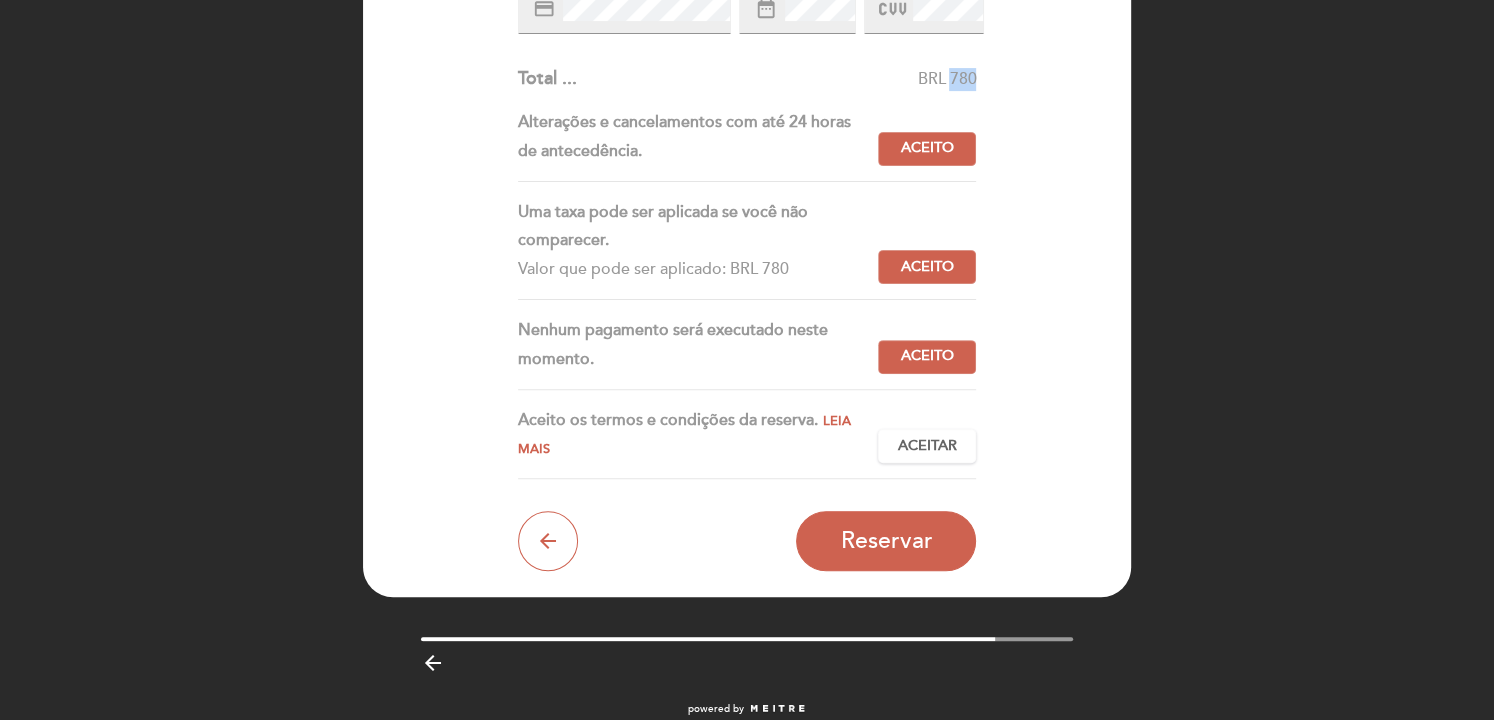 scroll, scrollTop: 466, scrollLeft: 0, axis: vertical 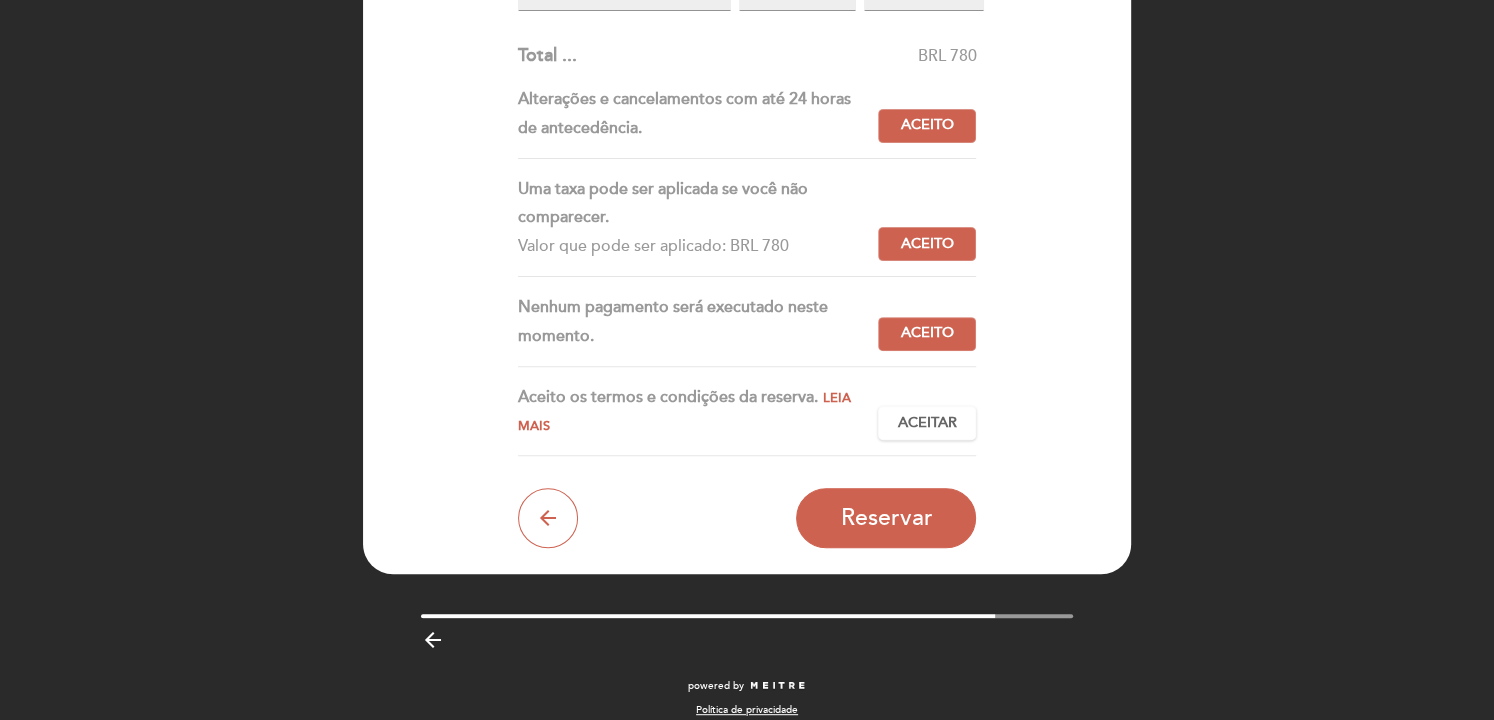 click on "Leia mais" at bounding box center (684, 412) 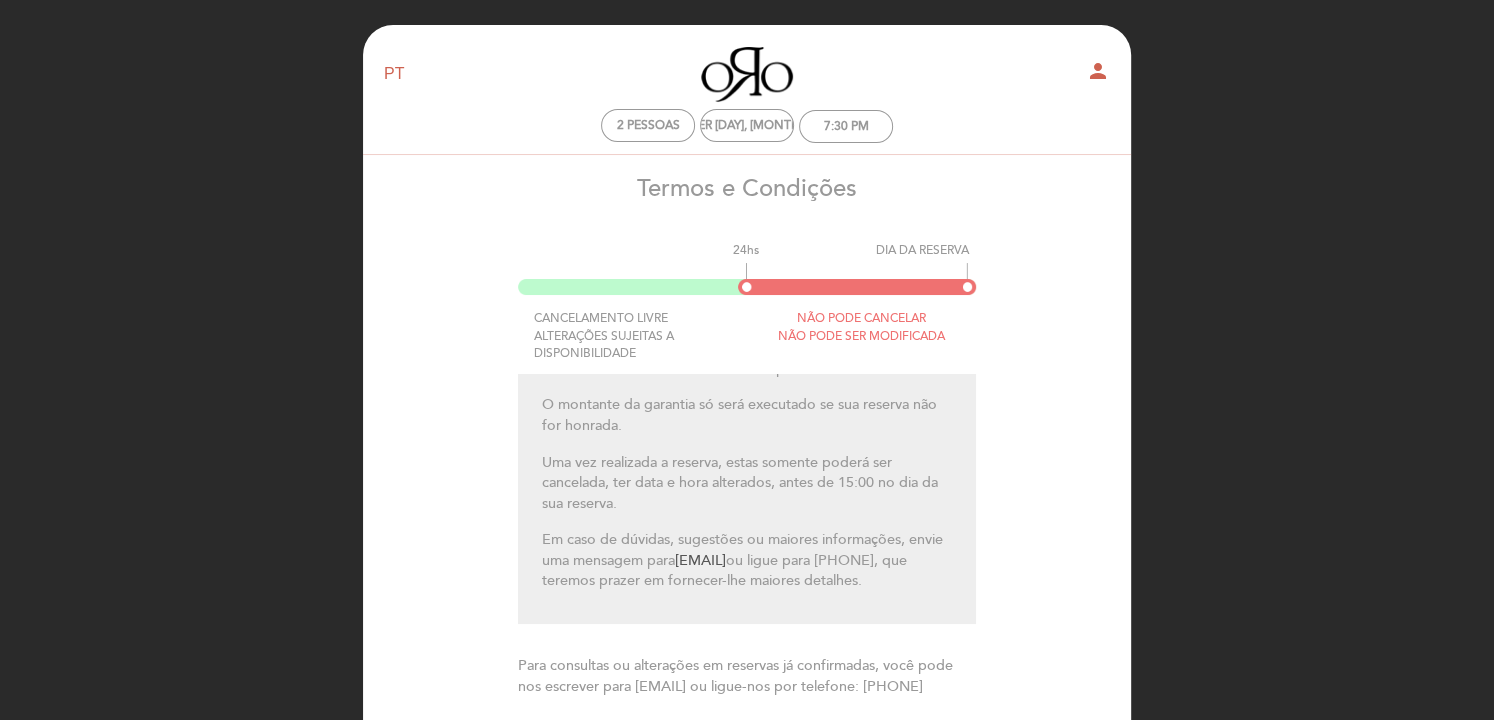 scroll, scrollTop: 243, scrollLeft: 0, axis: vertical 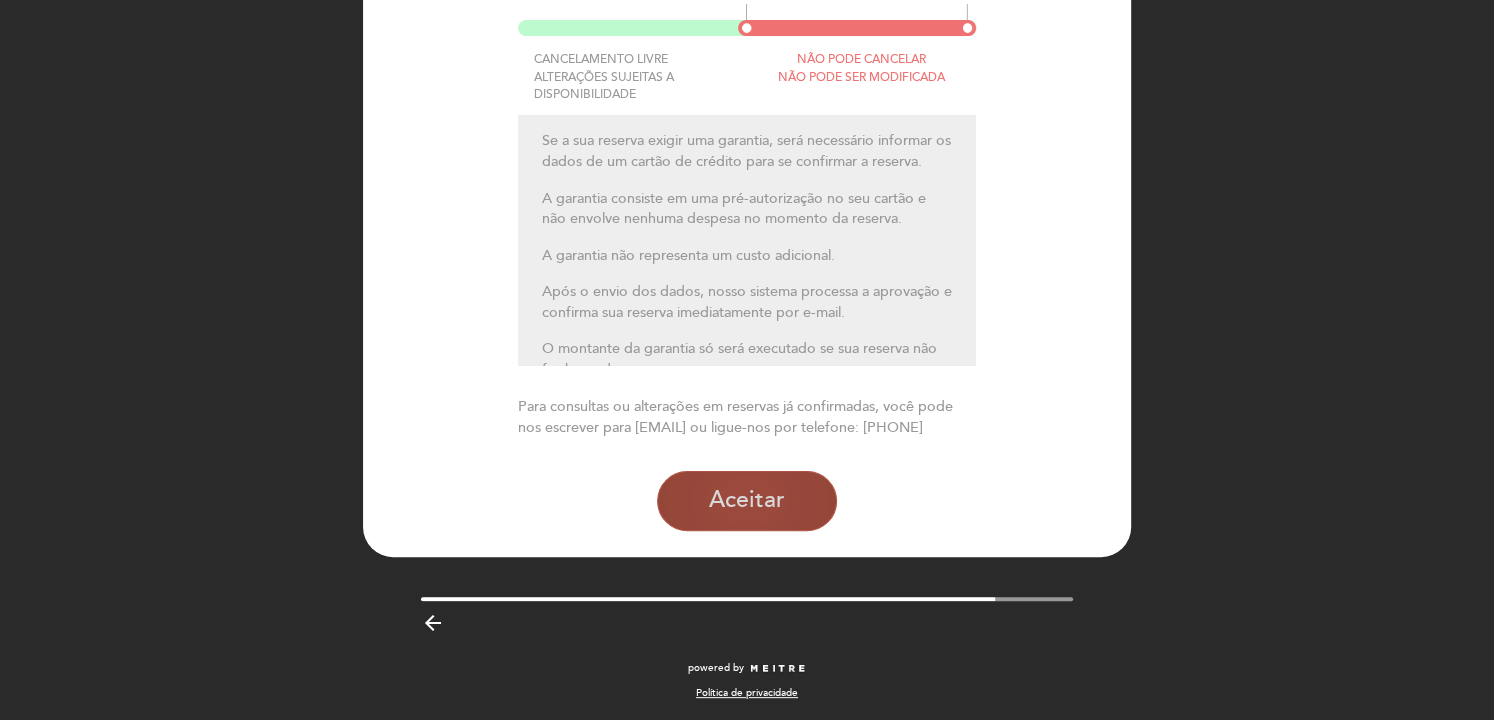 click on "Aceitar" at bounding box center [747, 501] 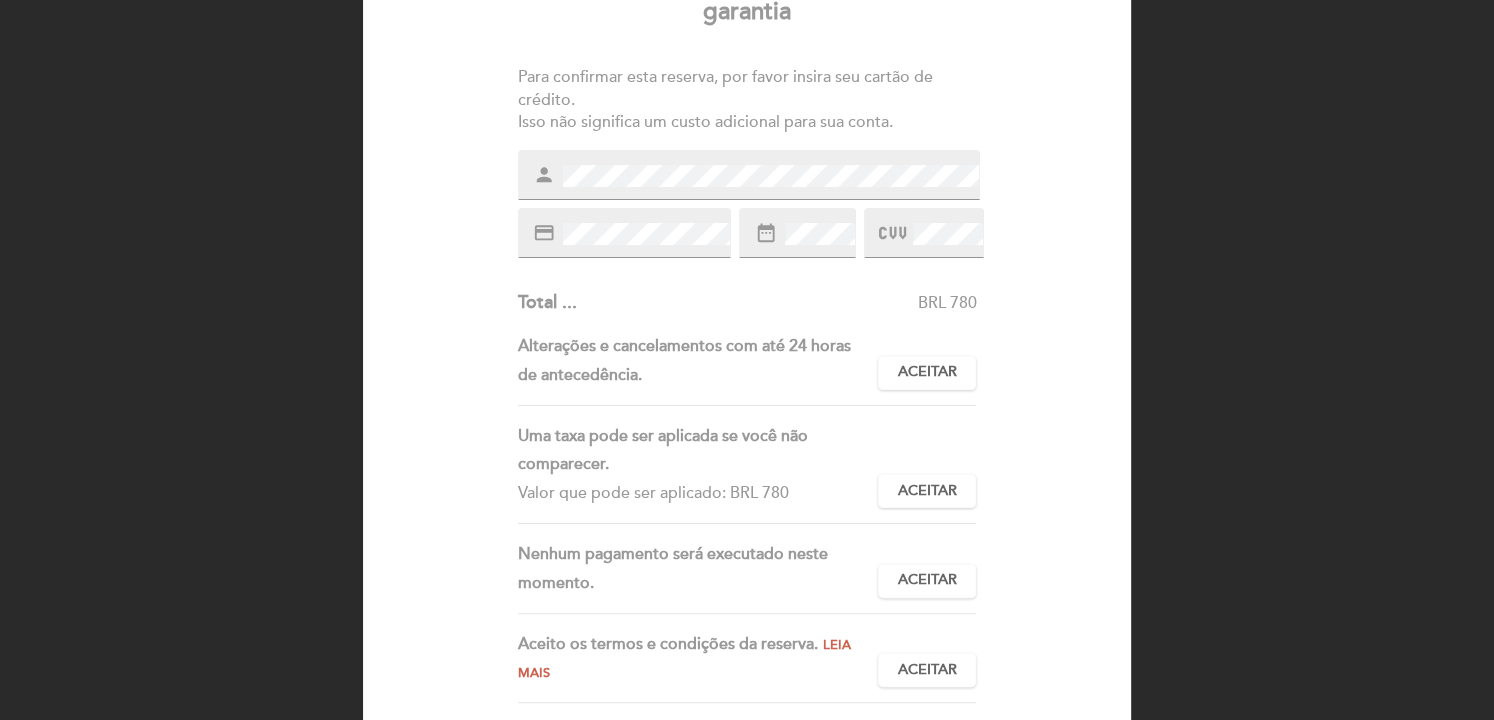 scroll, scrollTop: 233, scrollLeft: 0, axis: vertical 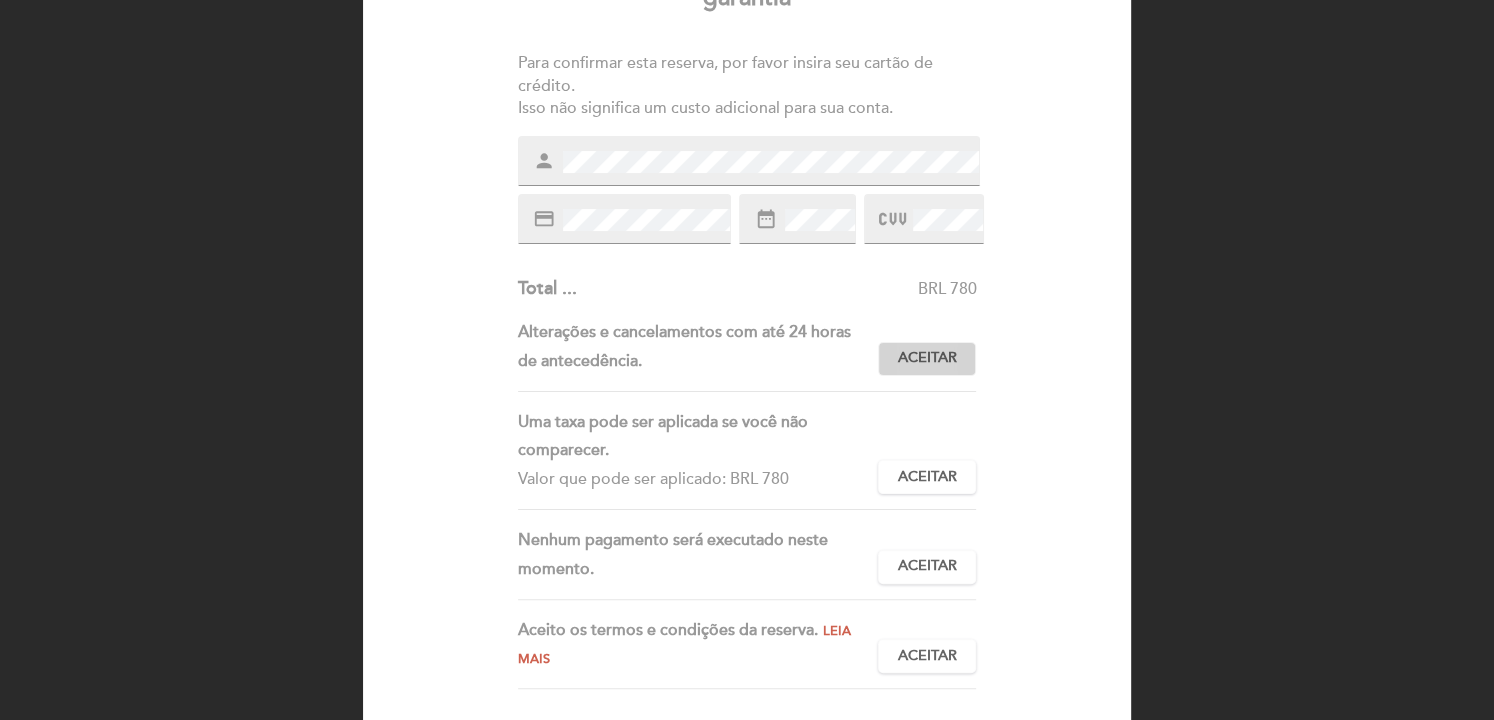 click on "Aceitar" at bounding box center [927, 358] 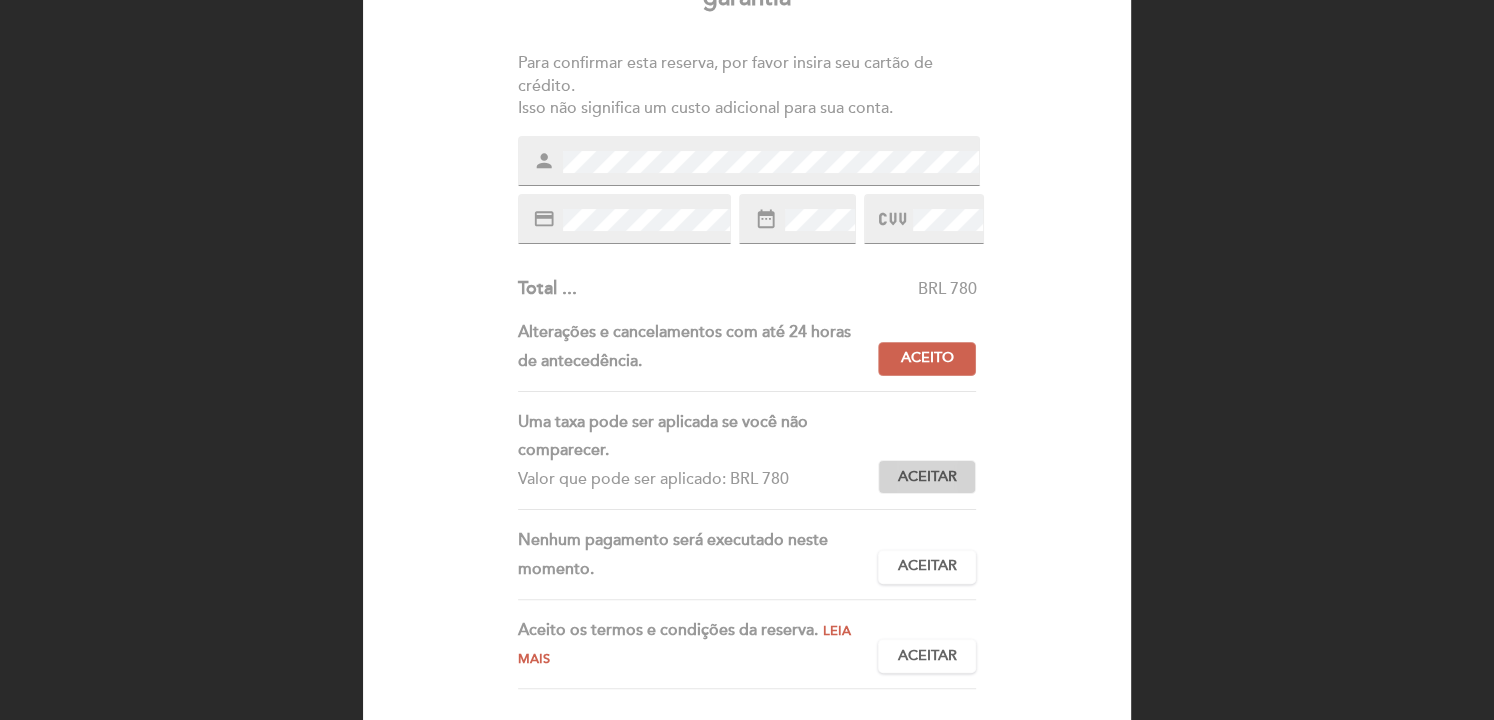 click on "Aceitar" at bounding box center [927, 477] 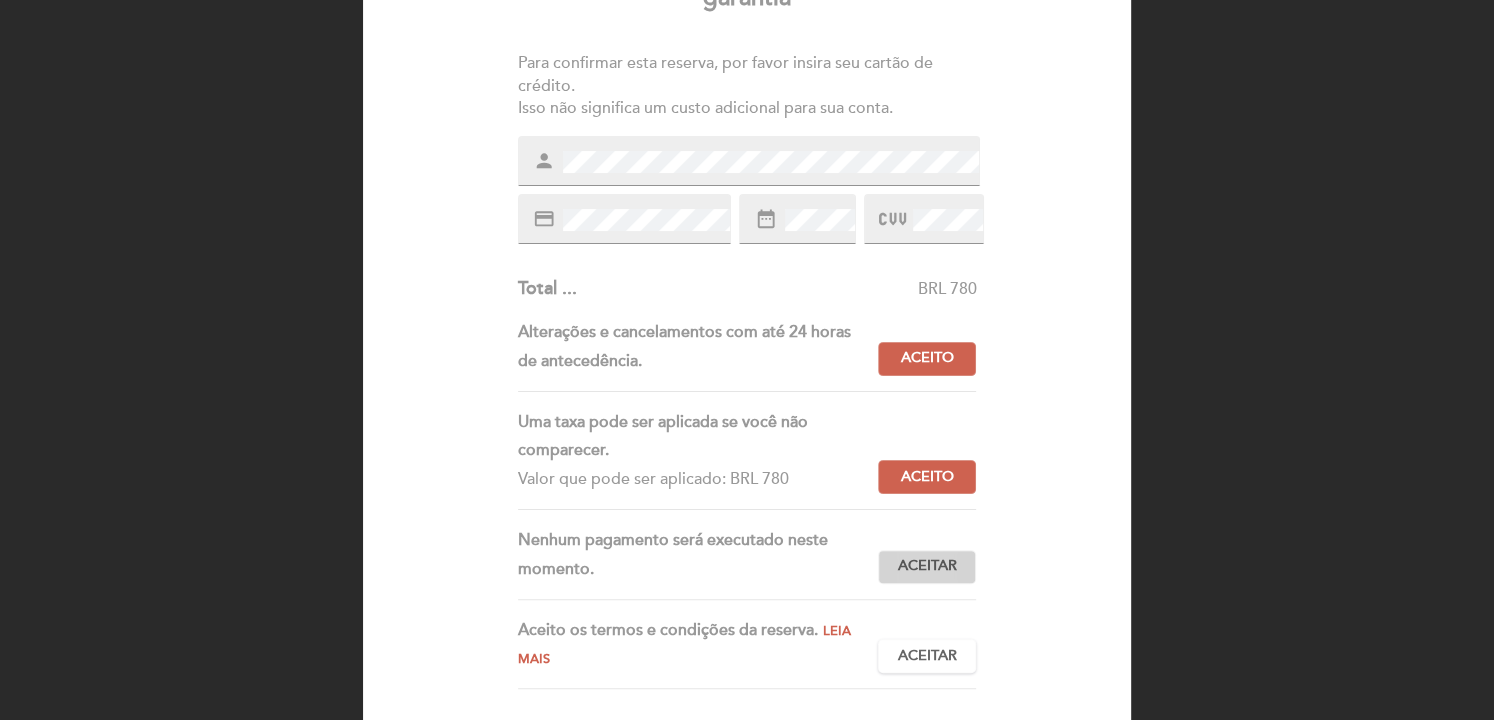 click on "Aceitar" at bounding box center [927, 566] 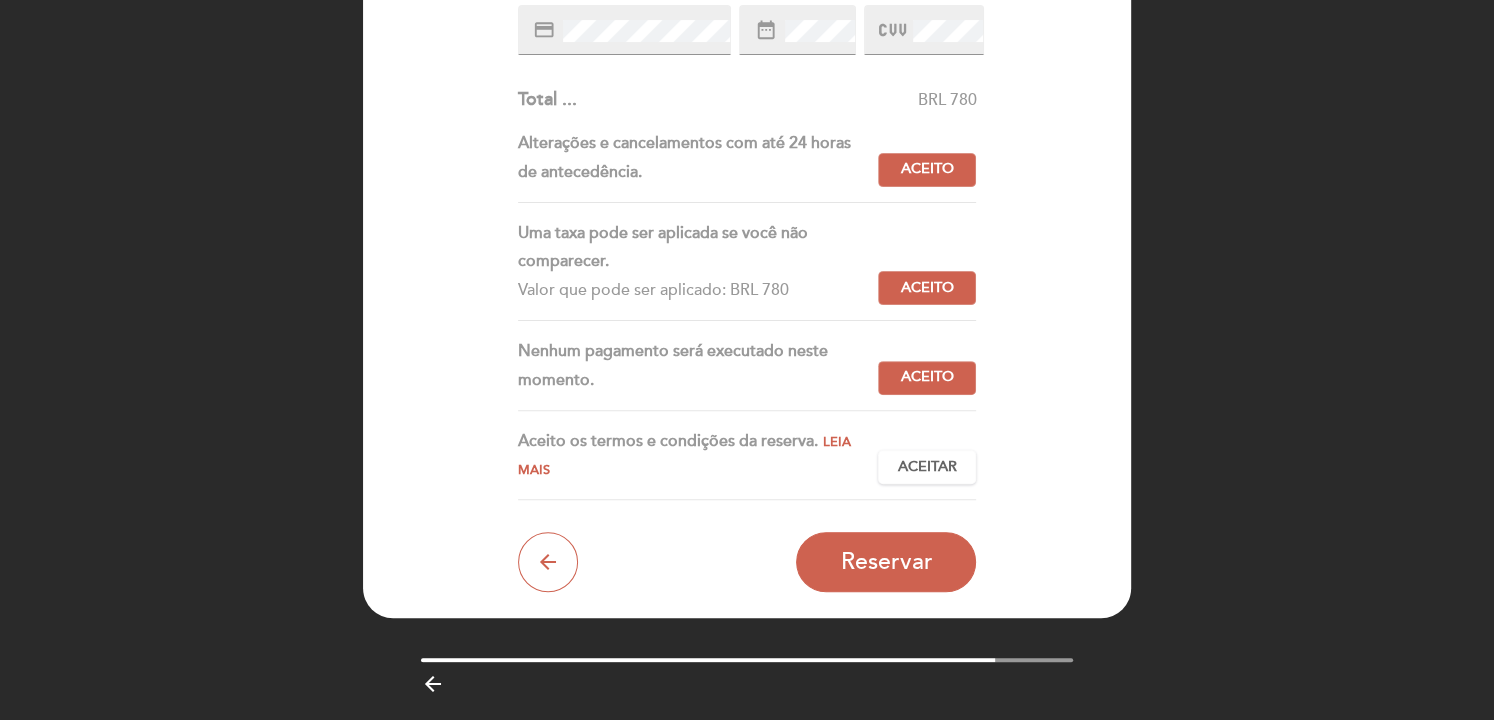 scroll, scrollTop: 466, scrollLeft: 0, axis: vertical 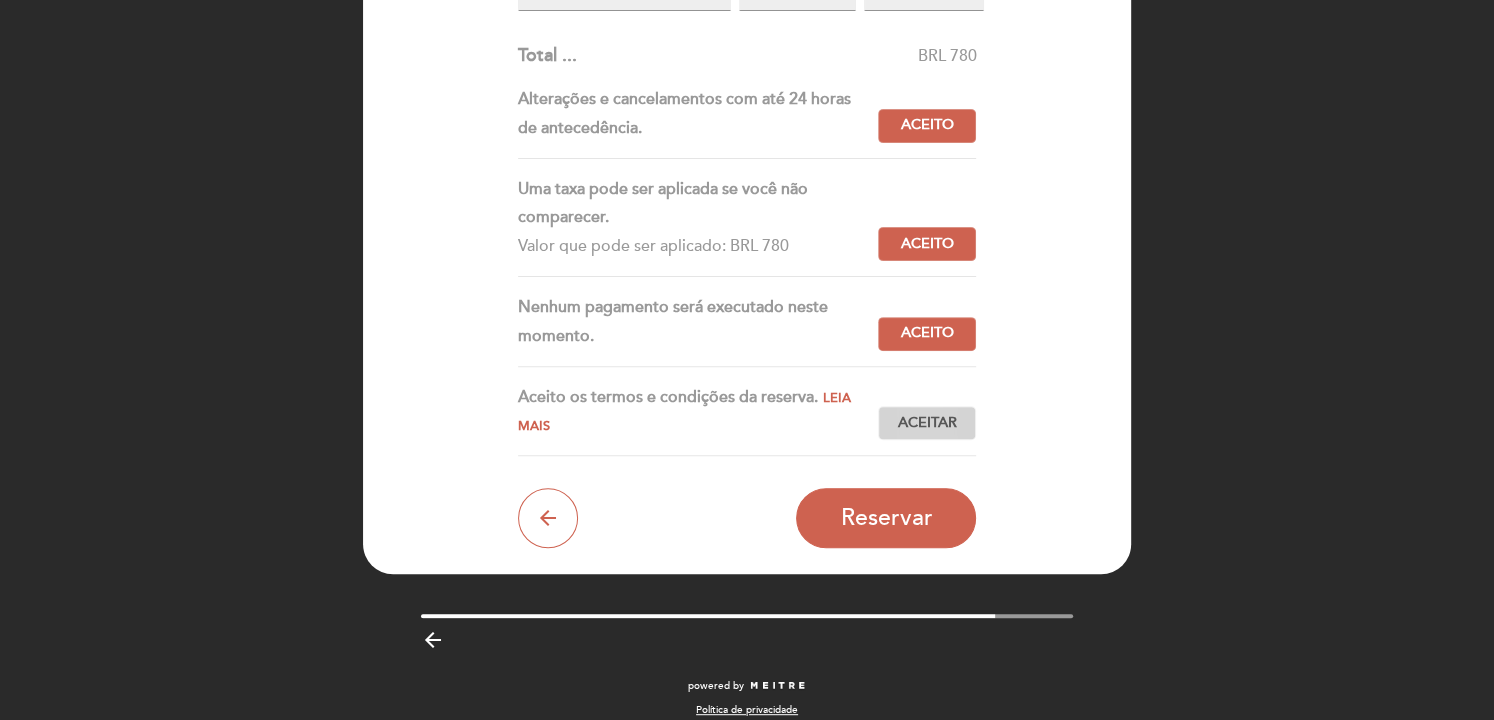 click on "Aceitar
Aceito" at bounding box center (927, 423) 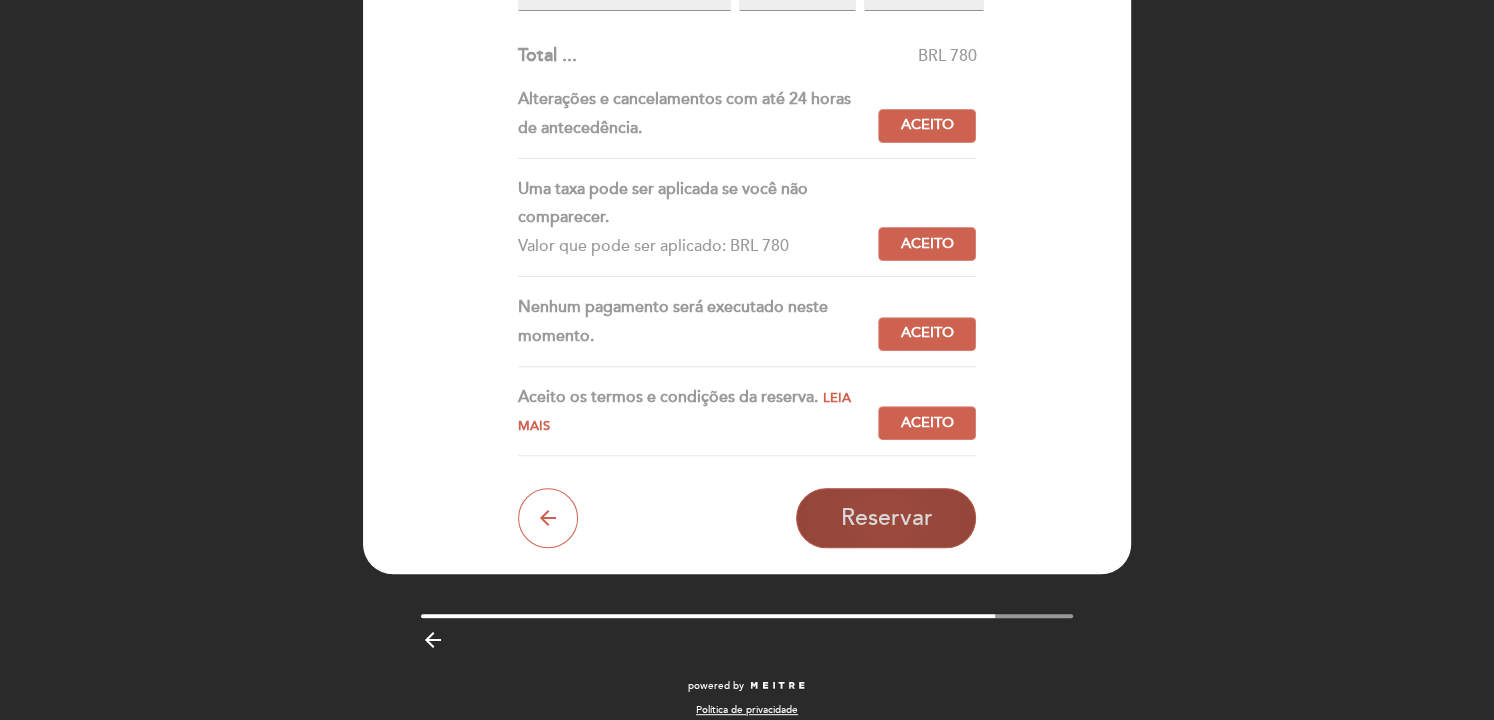 click on "Reservar" at bounding box center [886, 518] 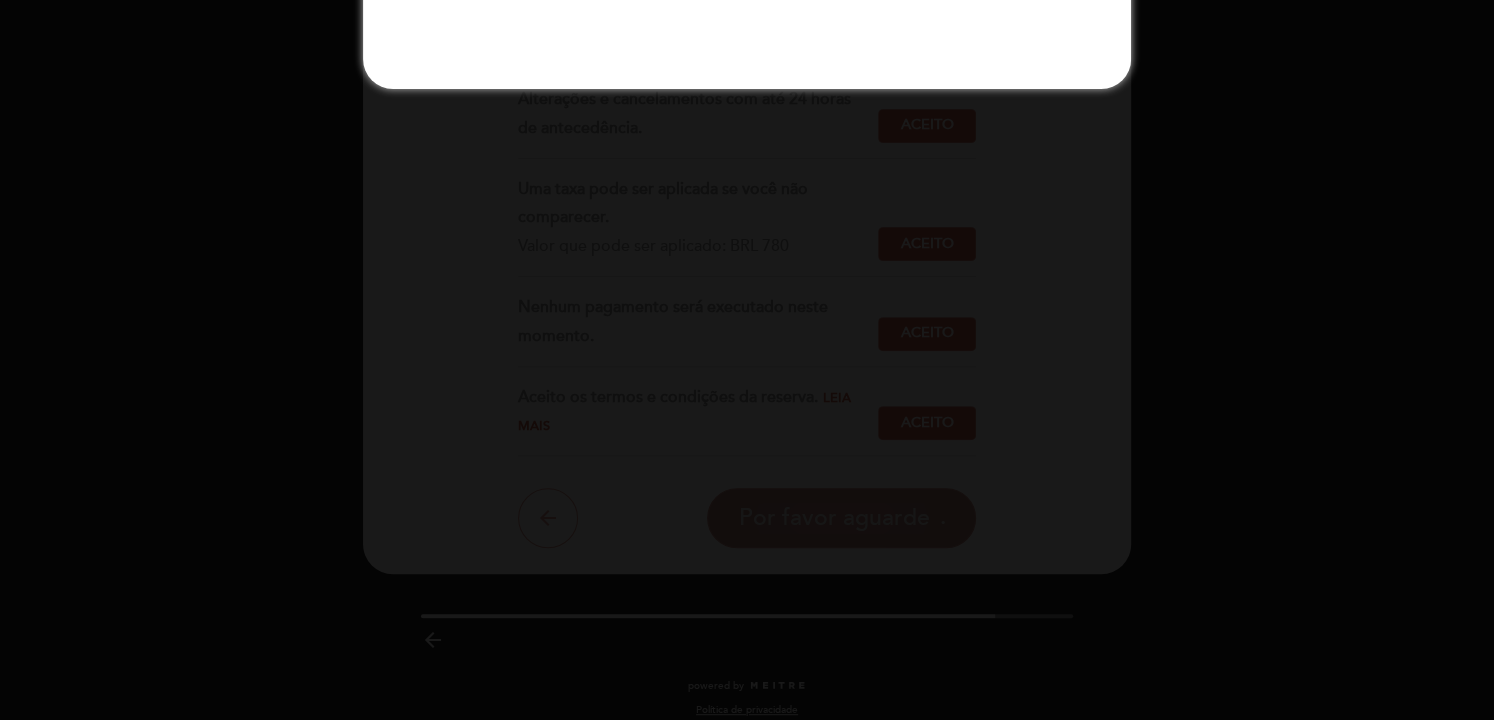 scroll, scrollTop: 0, scrollLeft: 0, axis: both 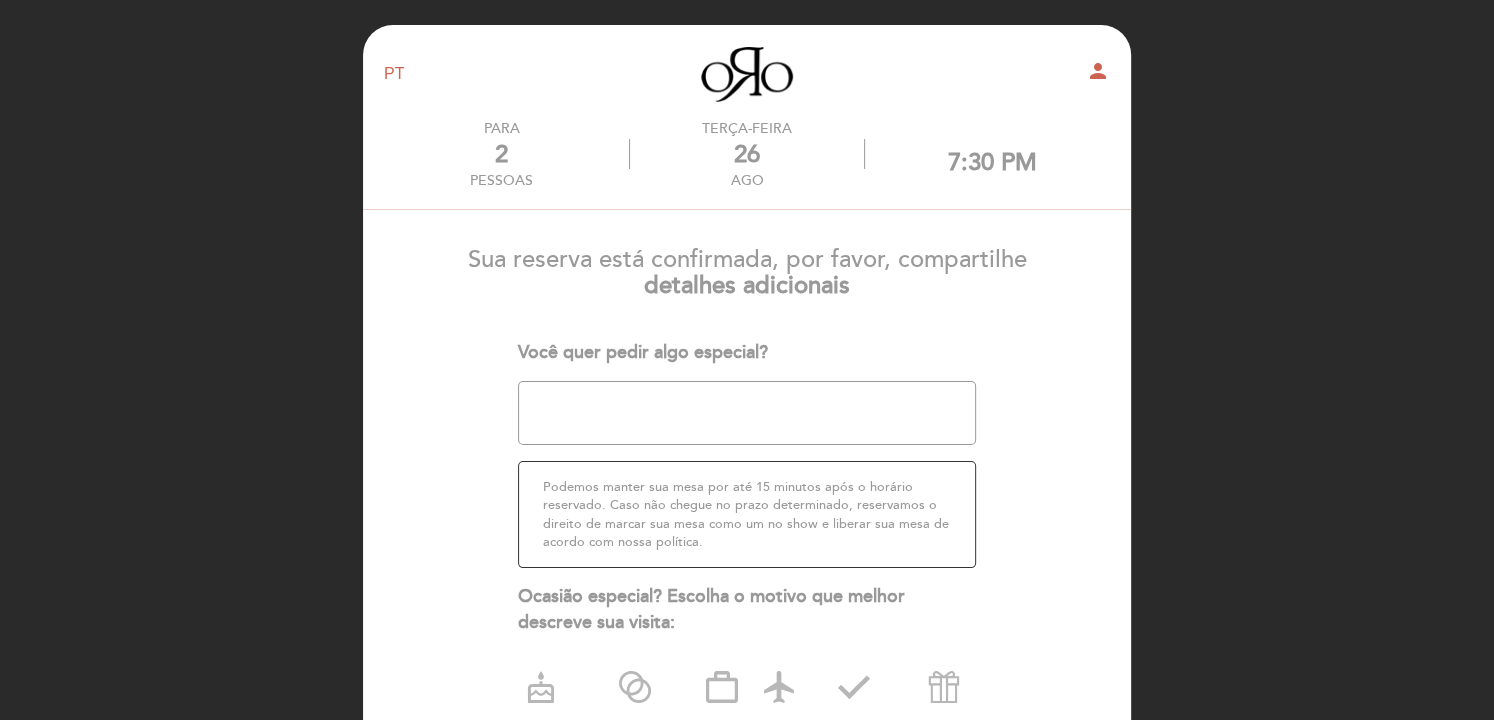 click at bounding box center (747, 413) 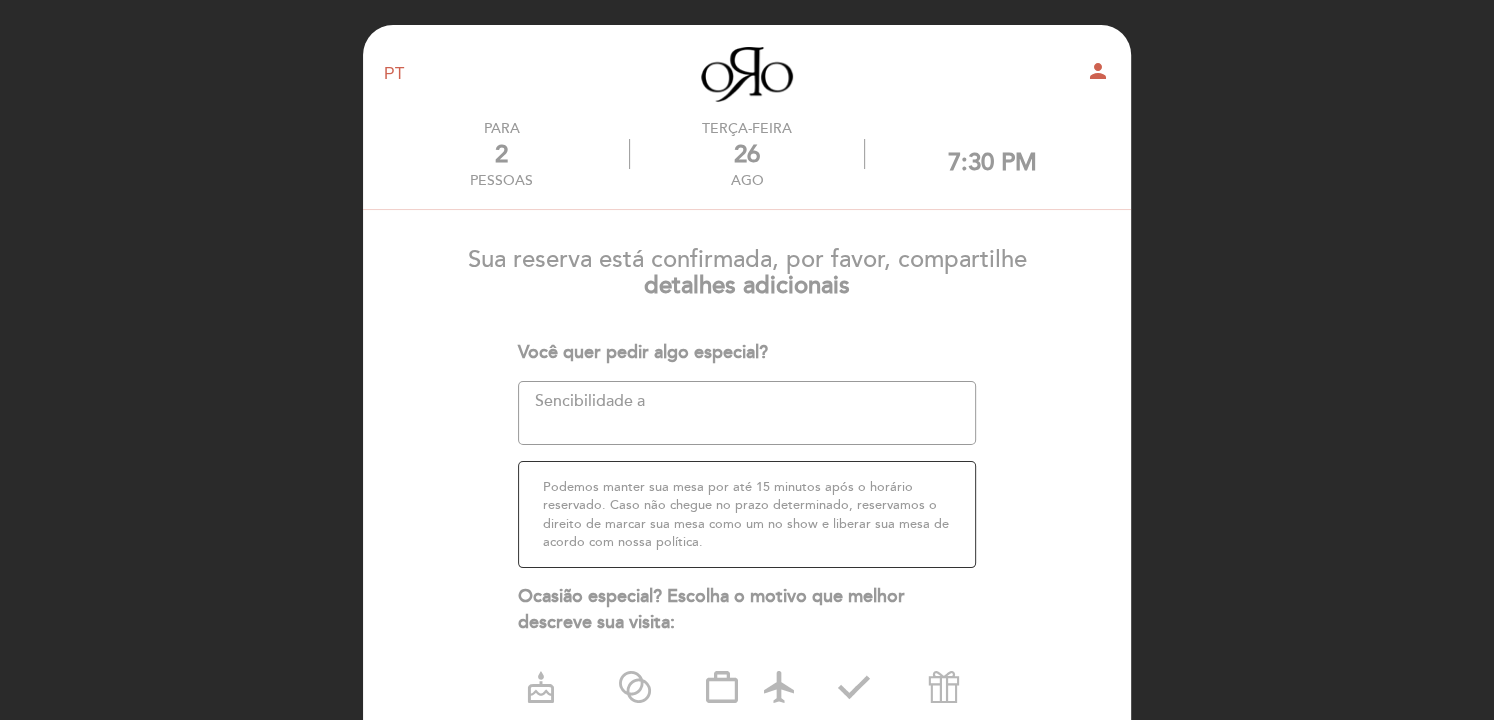 drag, startPoint x: 557, startPoint y: 400, endPoint x: 555, endPoint y: 420, distance: 20.09975 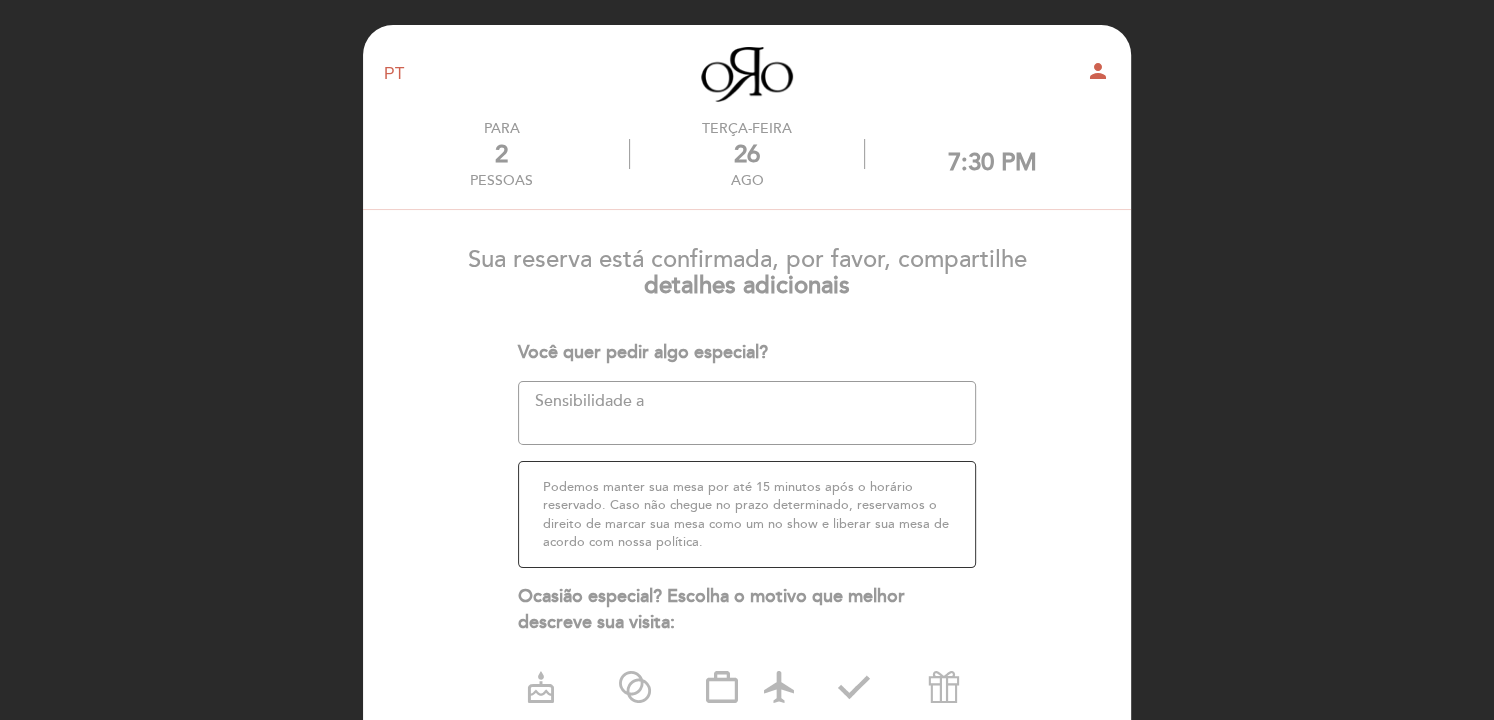 click at bounding box center (747, 413) 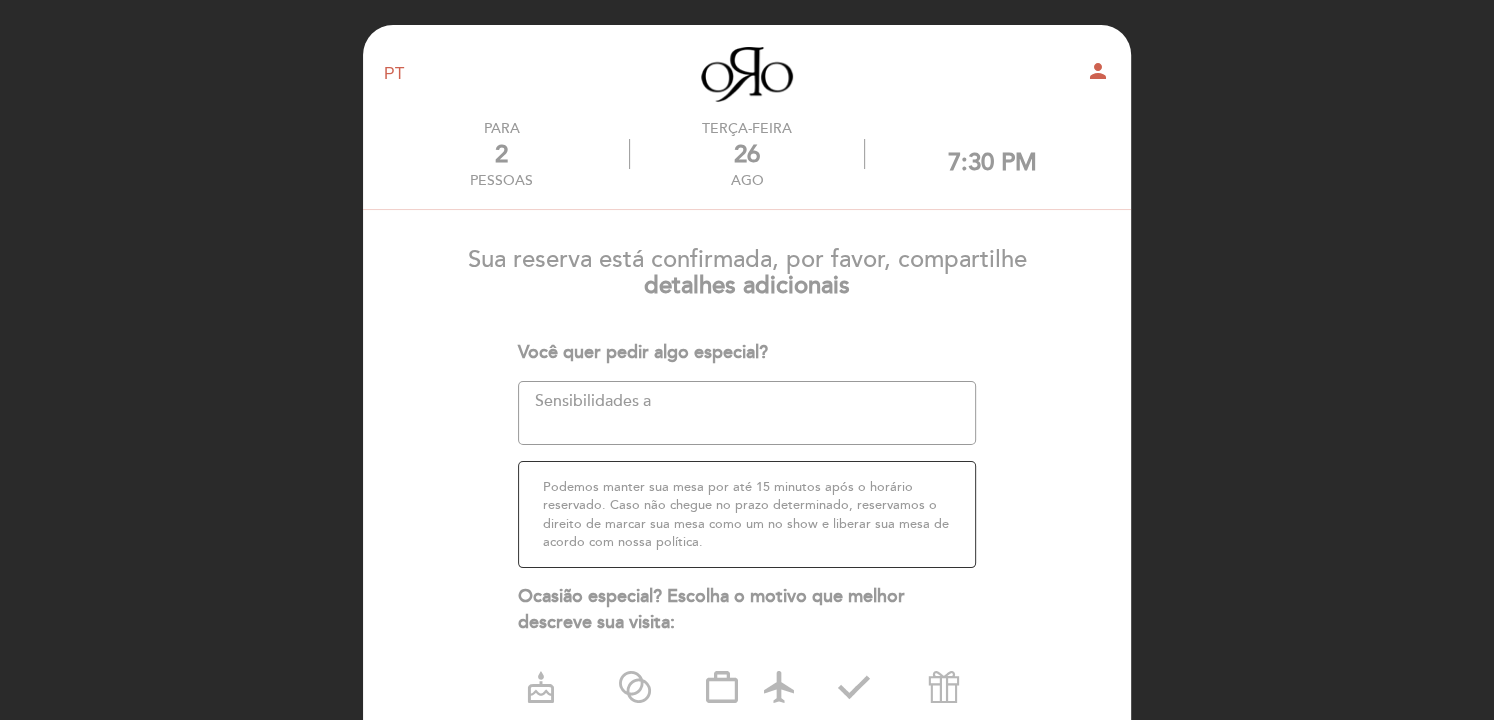 click at bounding box center [747, 413] 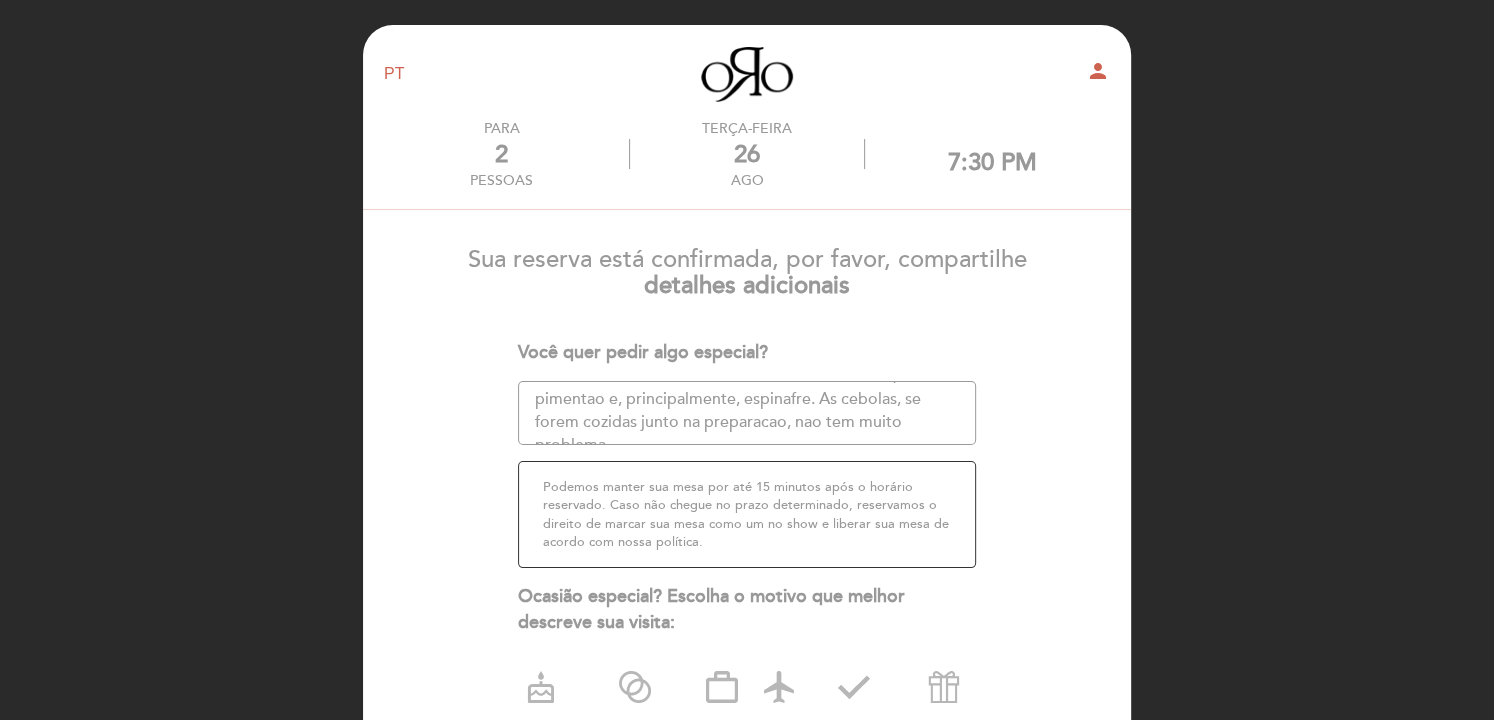 scroll, scrollTop: 45, scrollLeft: 0, axis: vertical 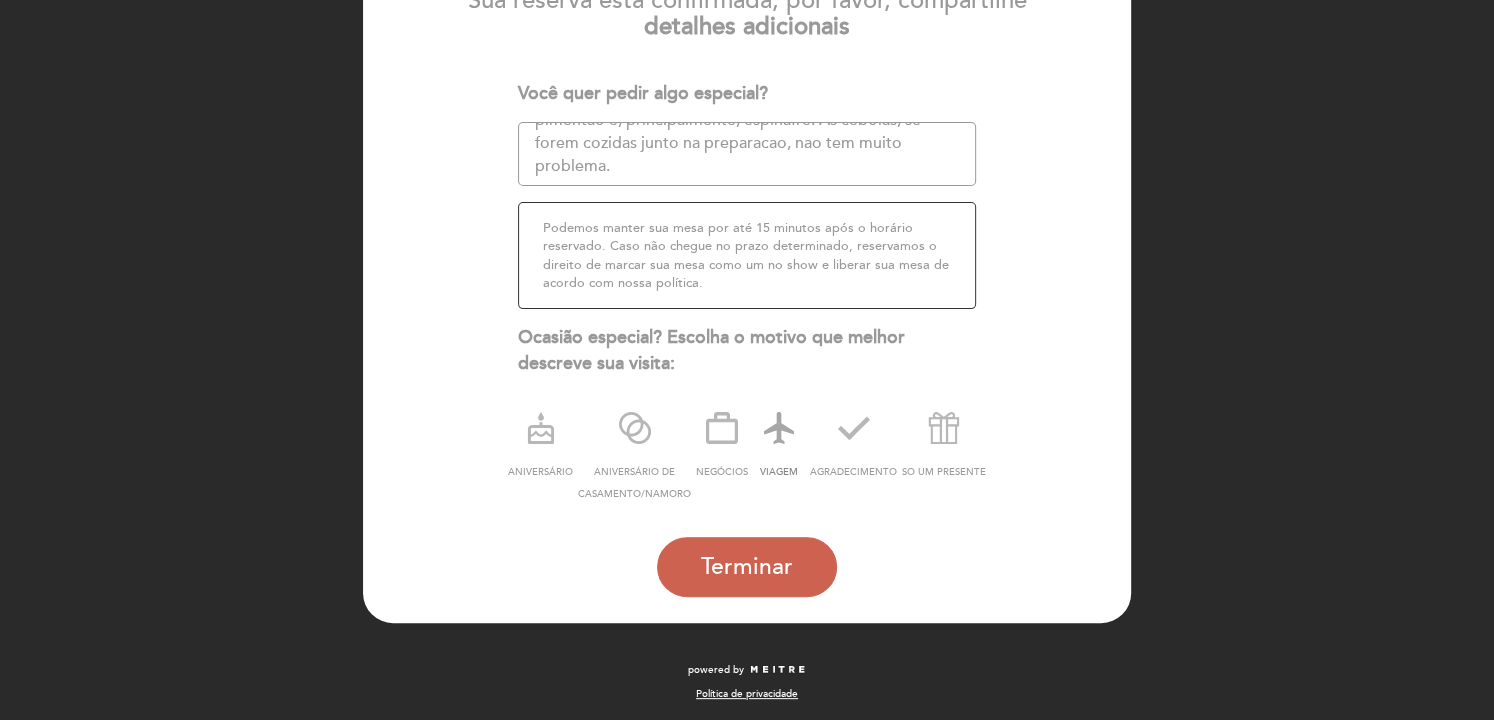 type on "O casal tem sensibilidades a cebola branca e roxa, pimentao e, principalmente, espinafre. As cebolas, se forem cozidas junto na preparacao, nao tem muito problema." 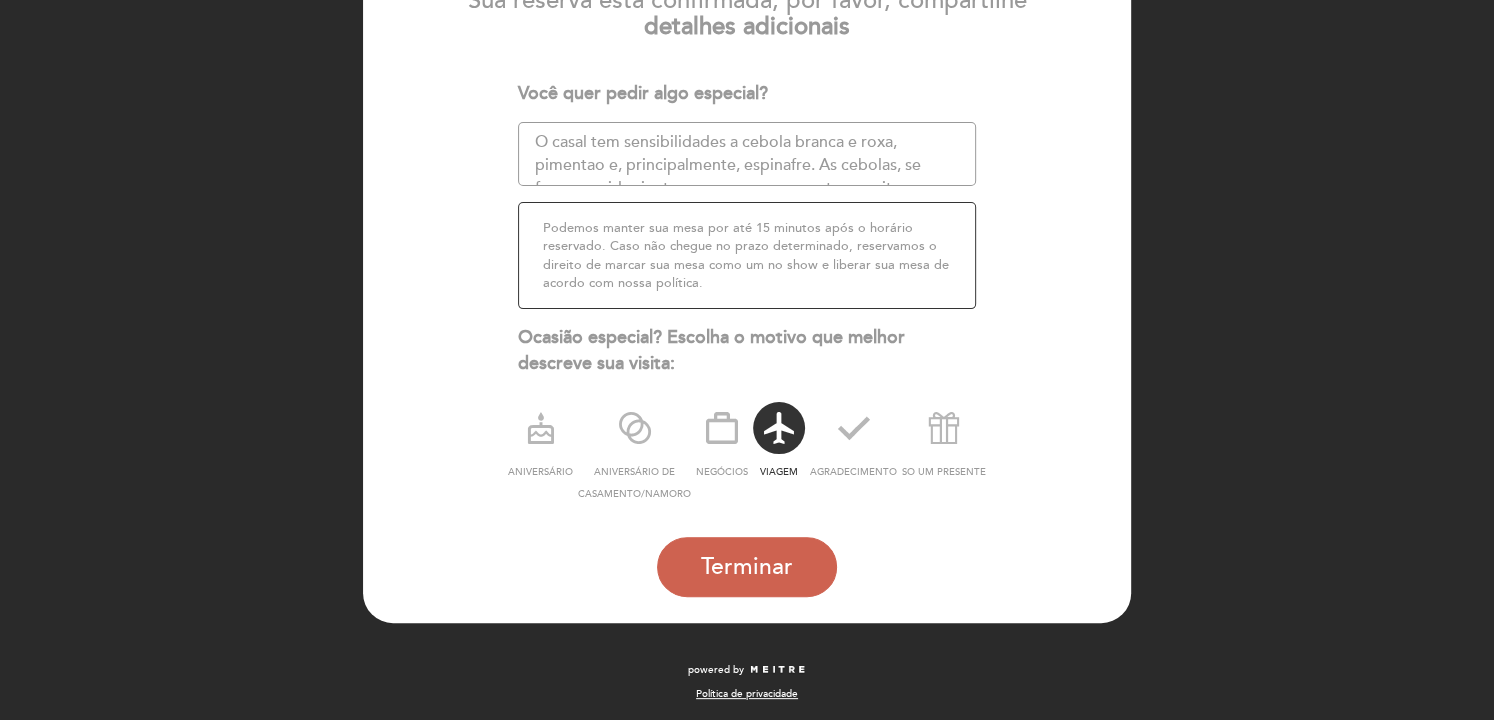 scroll, scrollTop: 45, scrollLeft: 0, axis: vertical 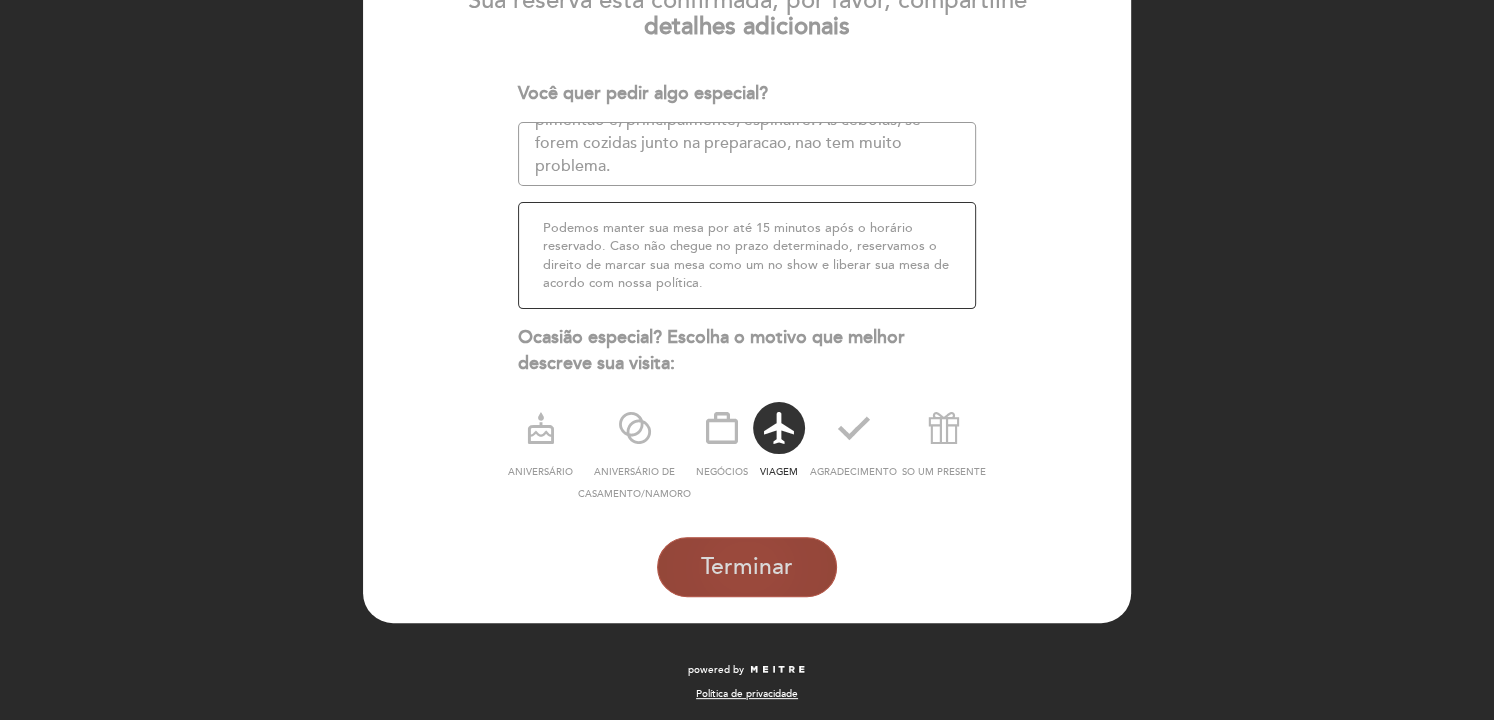 click on "Terminar" at bounding box center (747, 567) 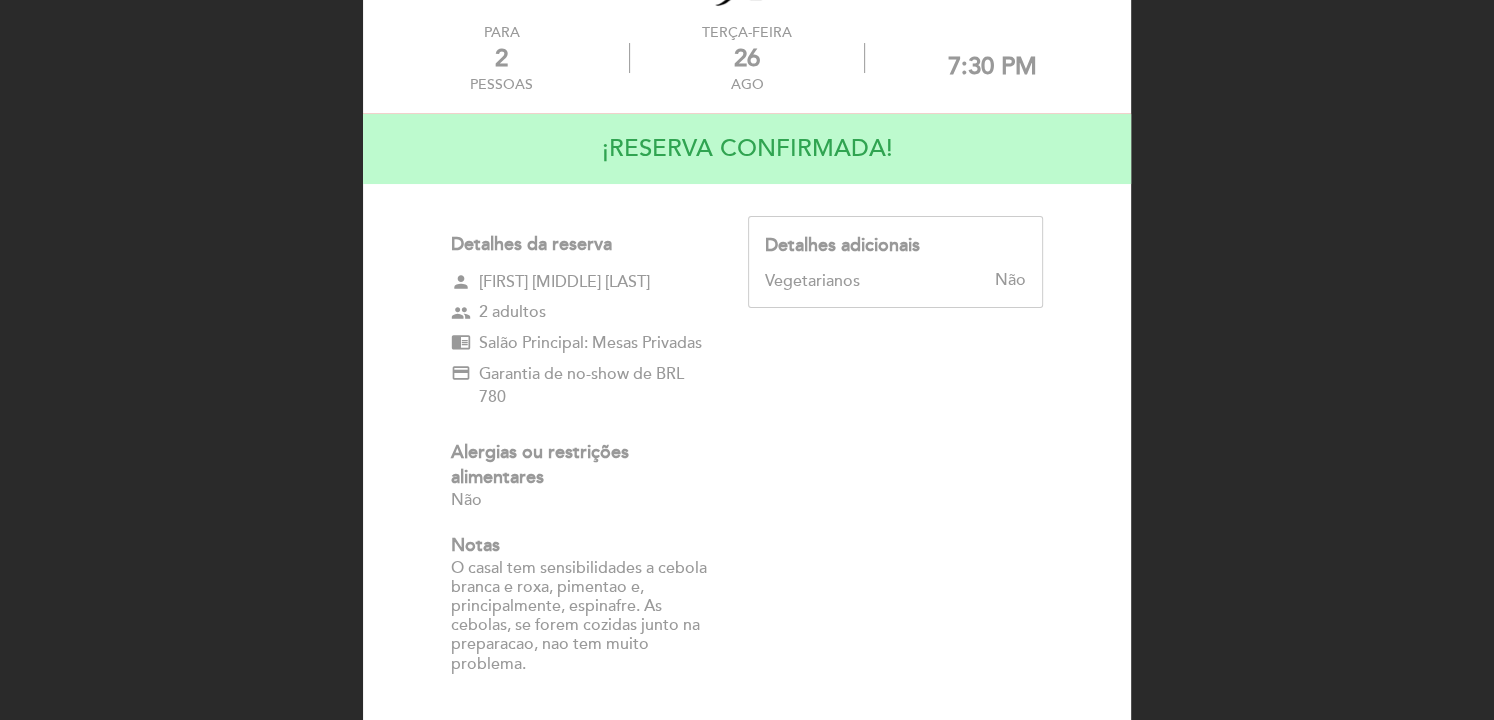scroll, scrollTop: 0, scrollLeft: 0, axis: both 